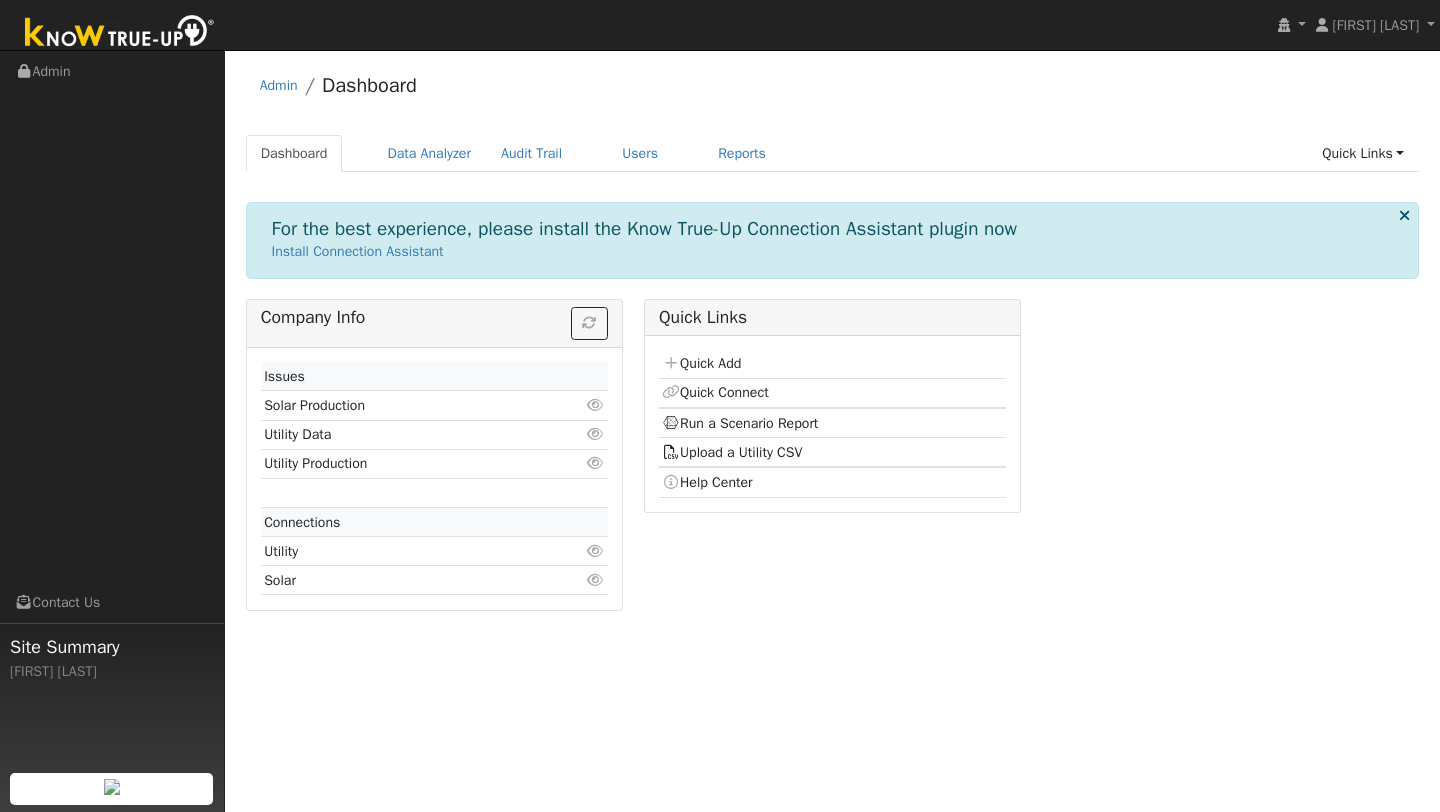 scroll, scrollTop: 0, scrollLeft: 0, axis: both 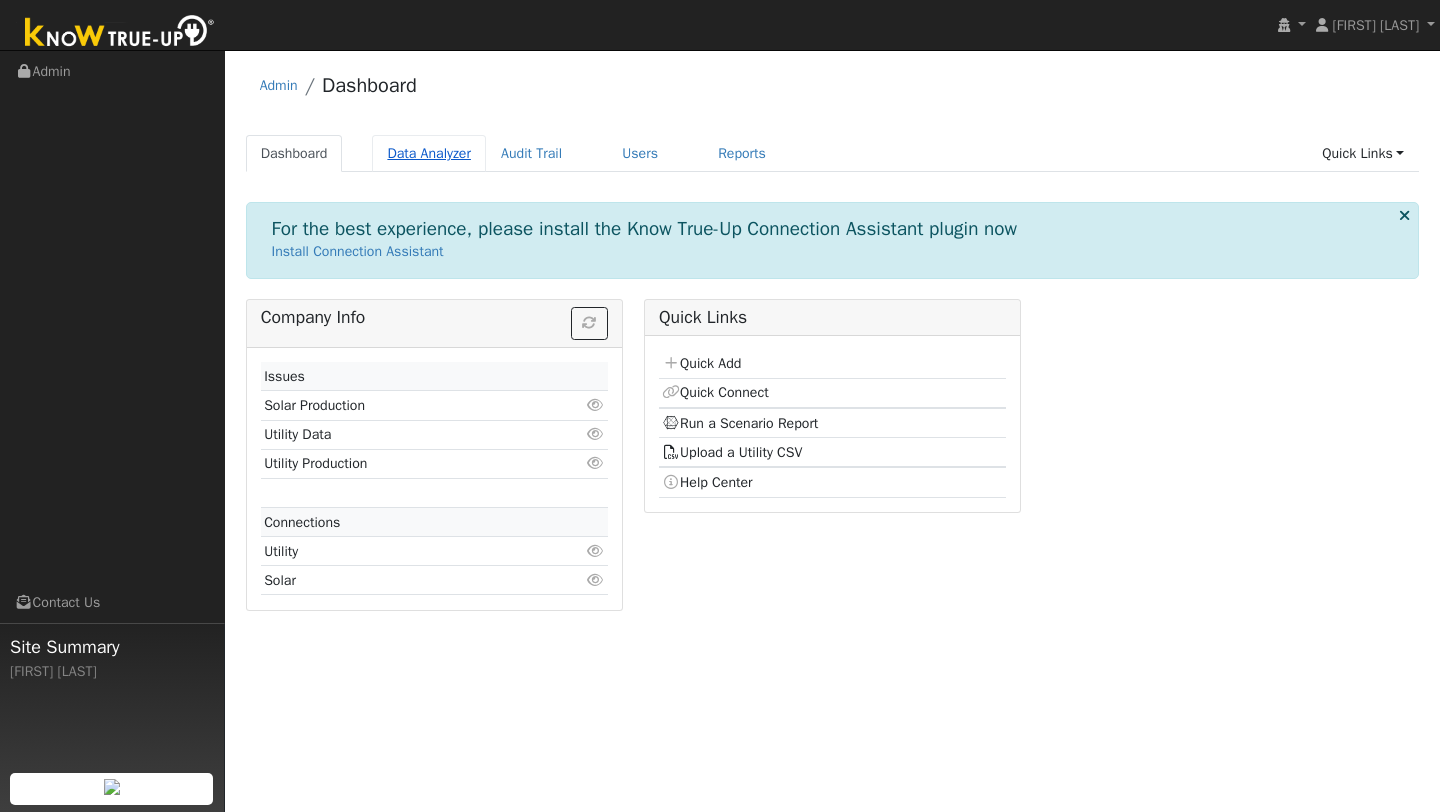 click on "Data Analyzer" at bounding box center [429, 153] 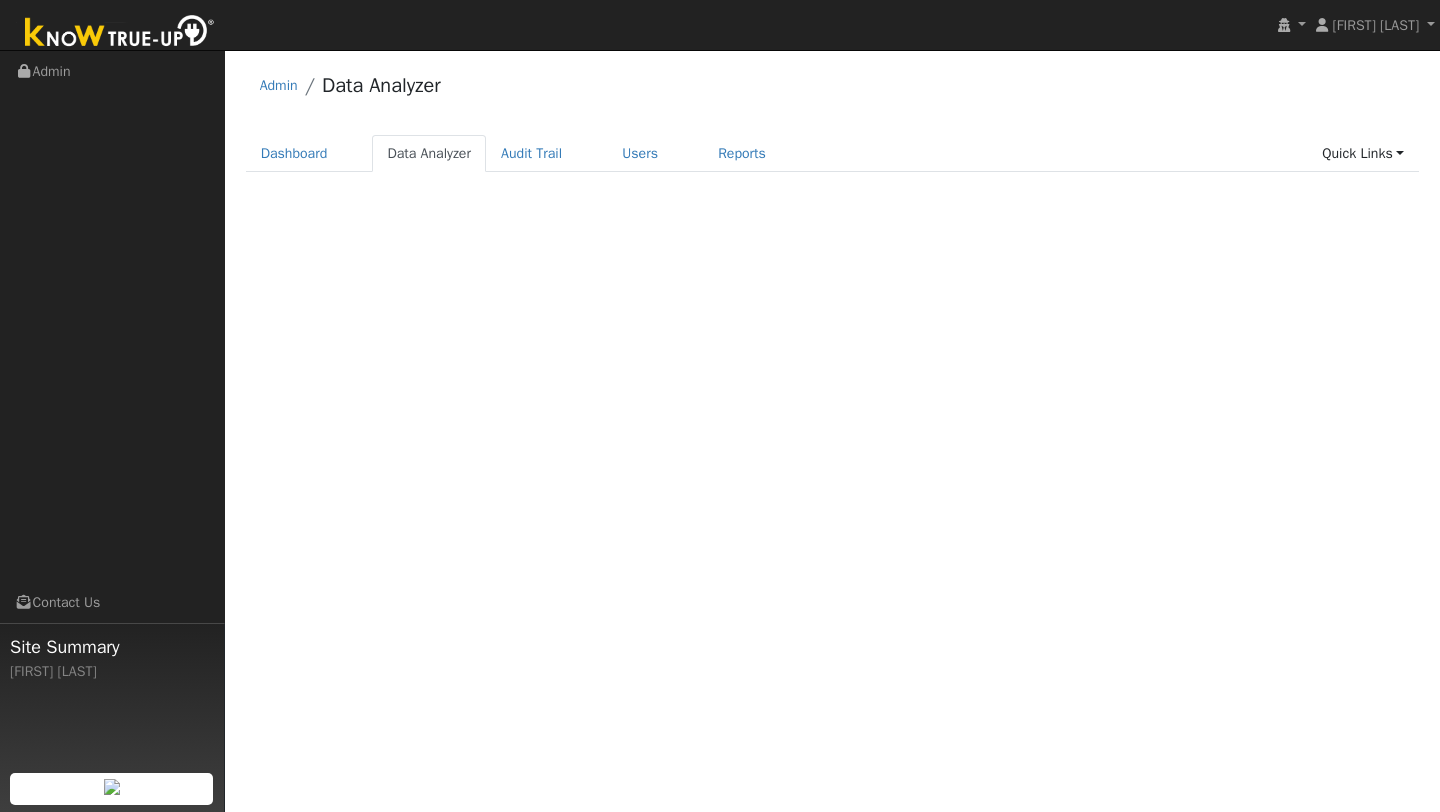 scroll, scrollTop: 0, scrollLeft: 0, axis: both 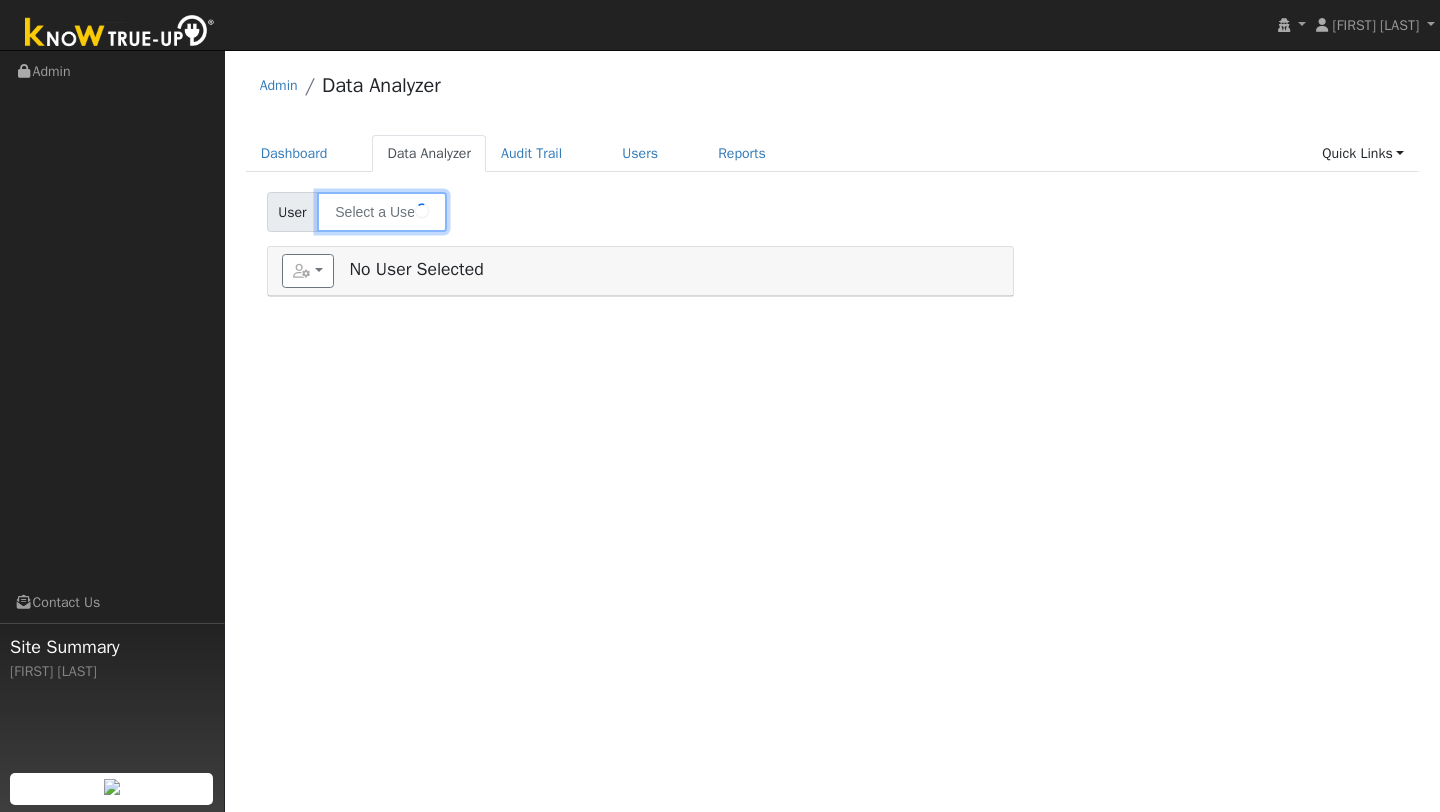 type on "[PERSON]" 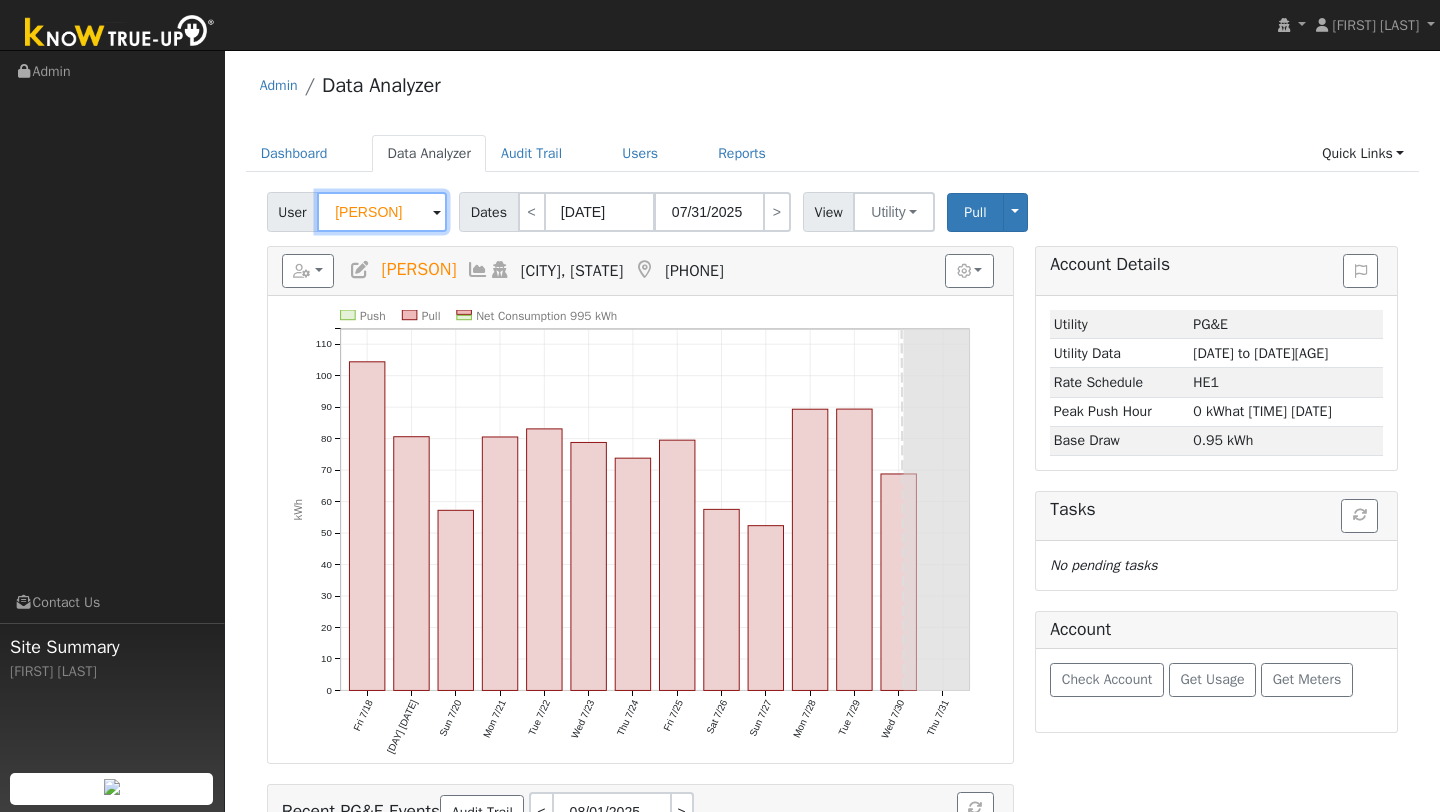 click on "[PERSON]" at bounding box center (382, 212) 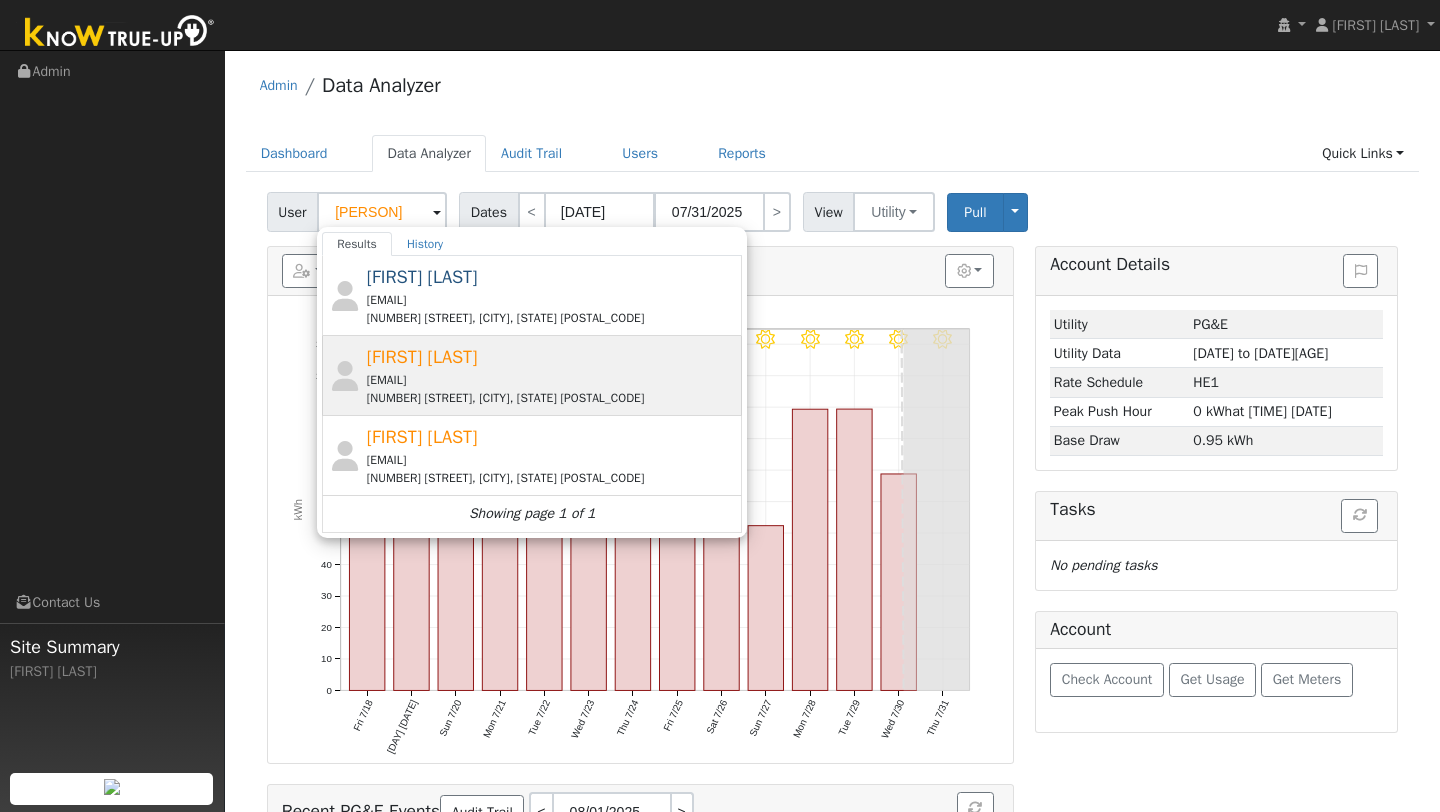 click on "[FIRST] [LAST] [EMAIL] [NUMBER] [STREET], [CITY], [STATE]" at bounding box center [552, 375] 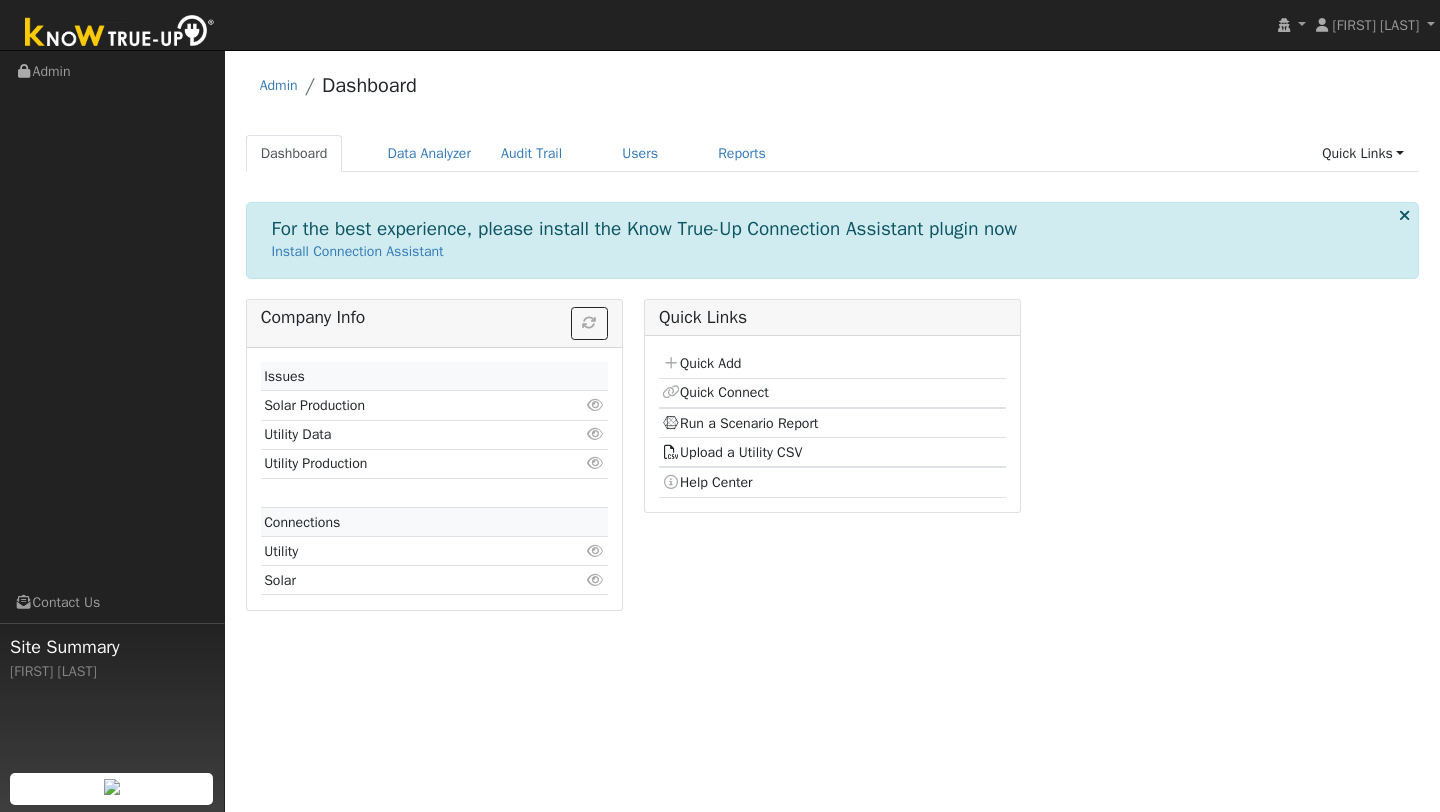 scroll, scrollTop: 0, scrollLeft: 0, axis: both 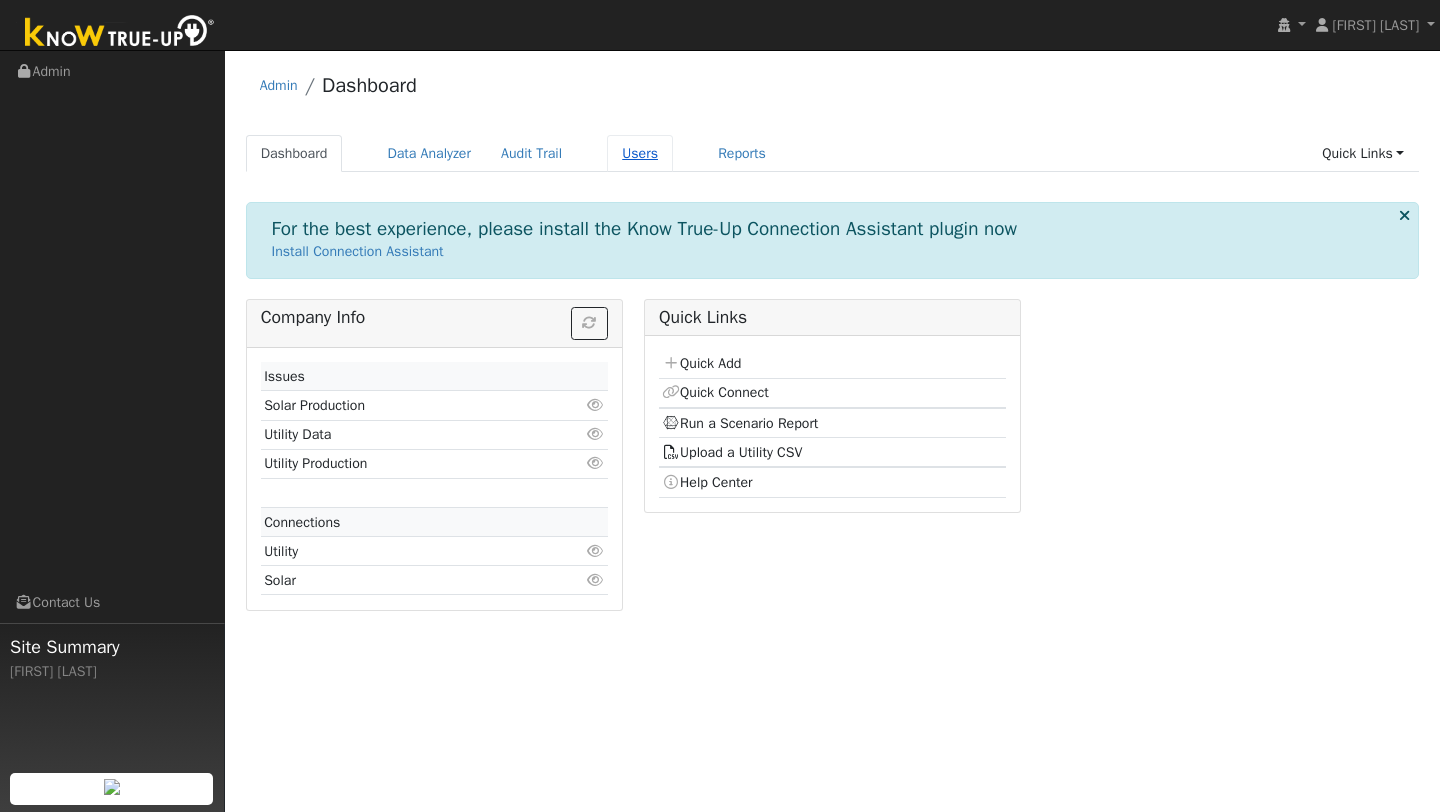click on "Users" at bounding box center (640, 153) 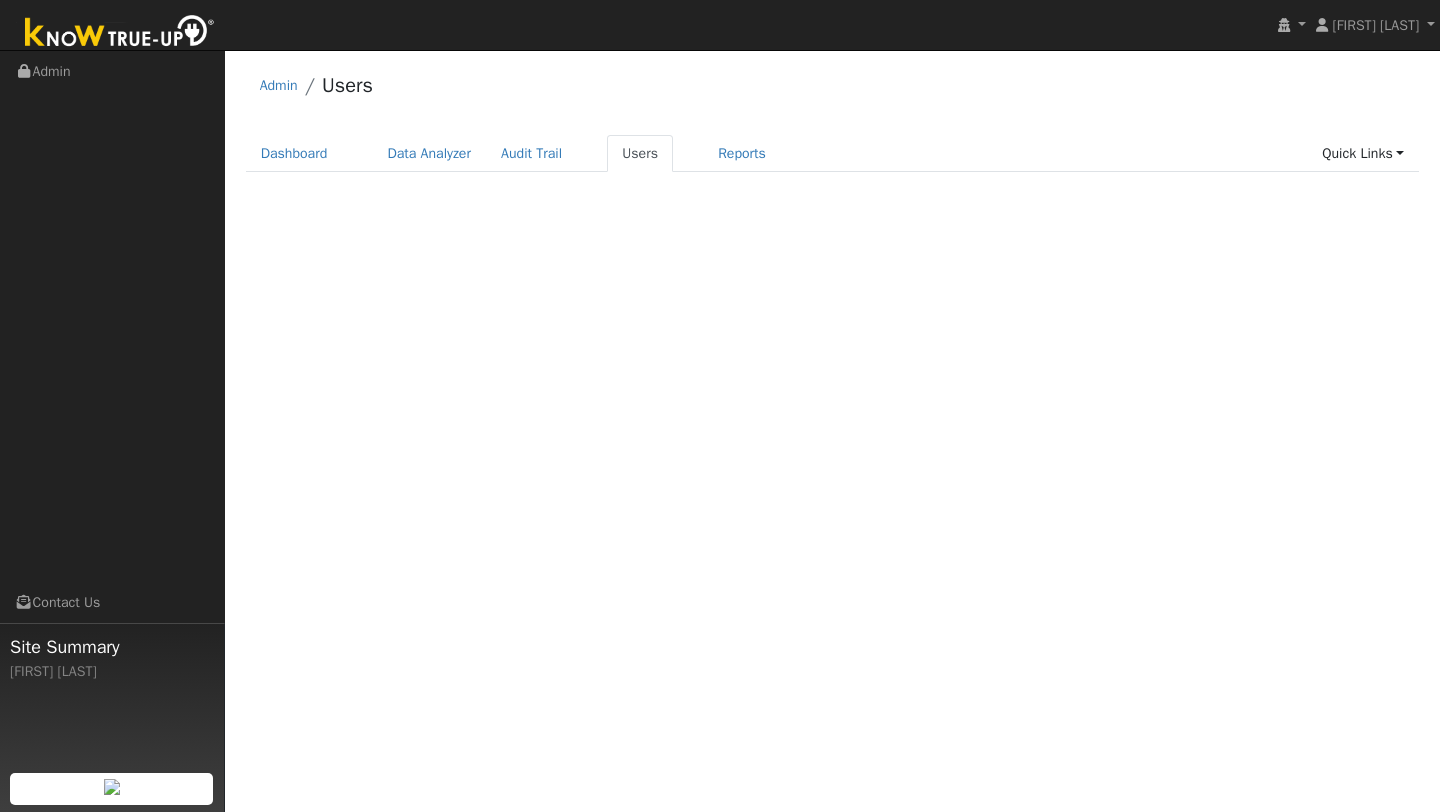 scroll, scrollTop: 0, scrollLeft: 0, axis: both 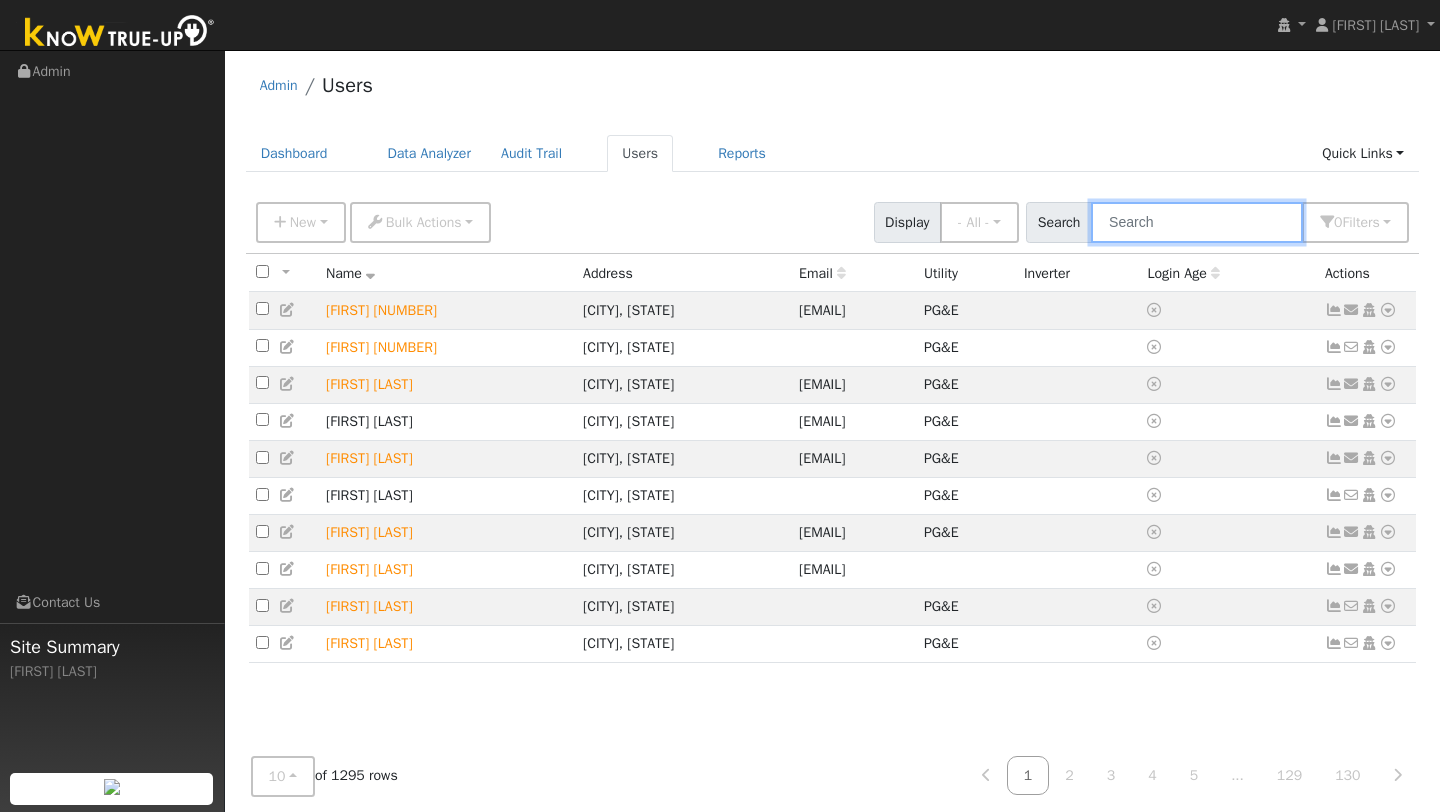click at bounding box center [1197, 222] 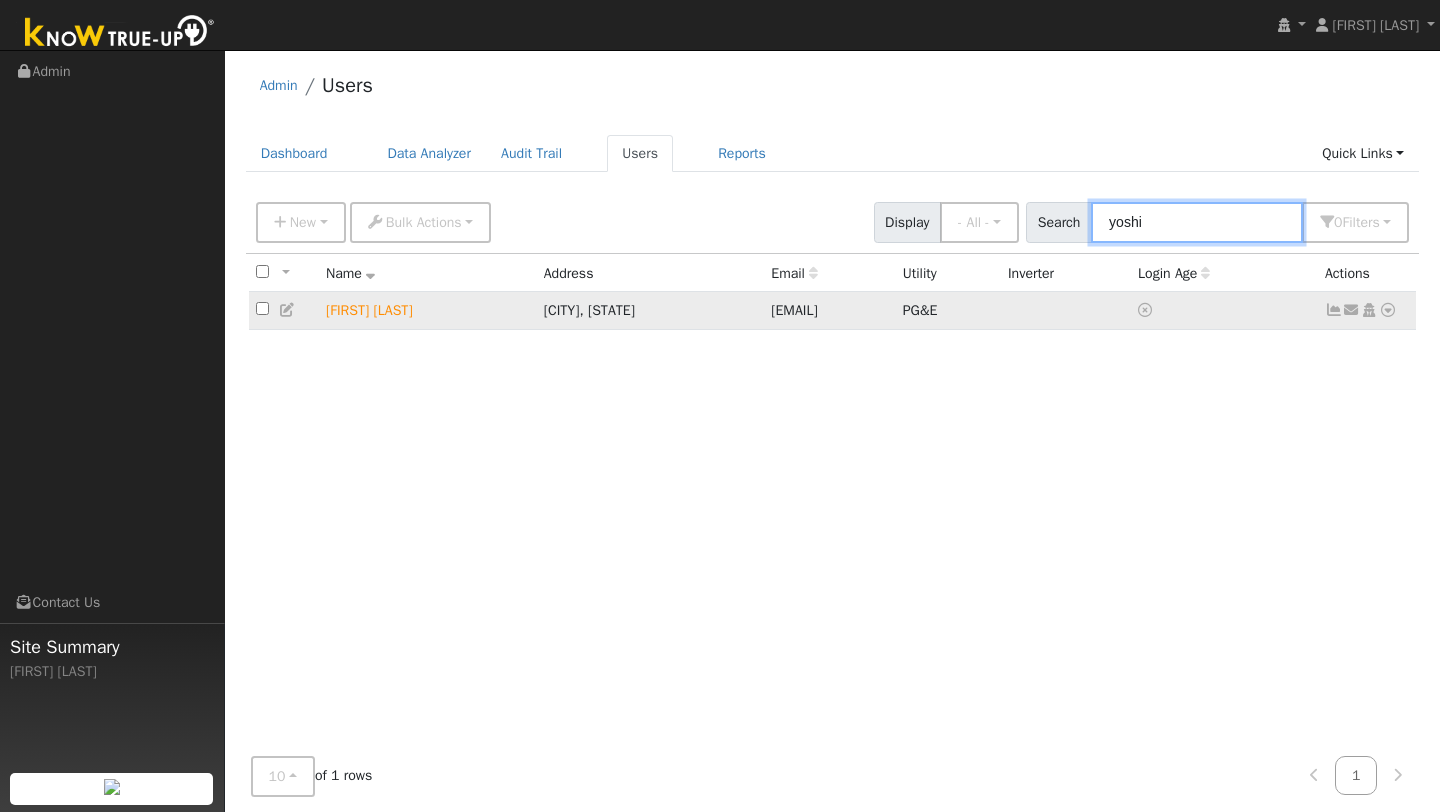 type on "yoshi" 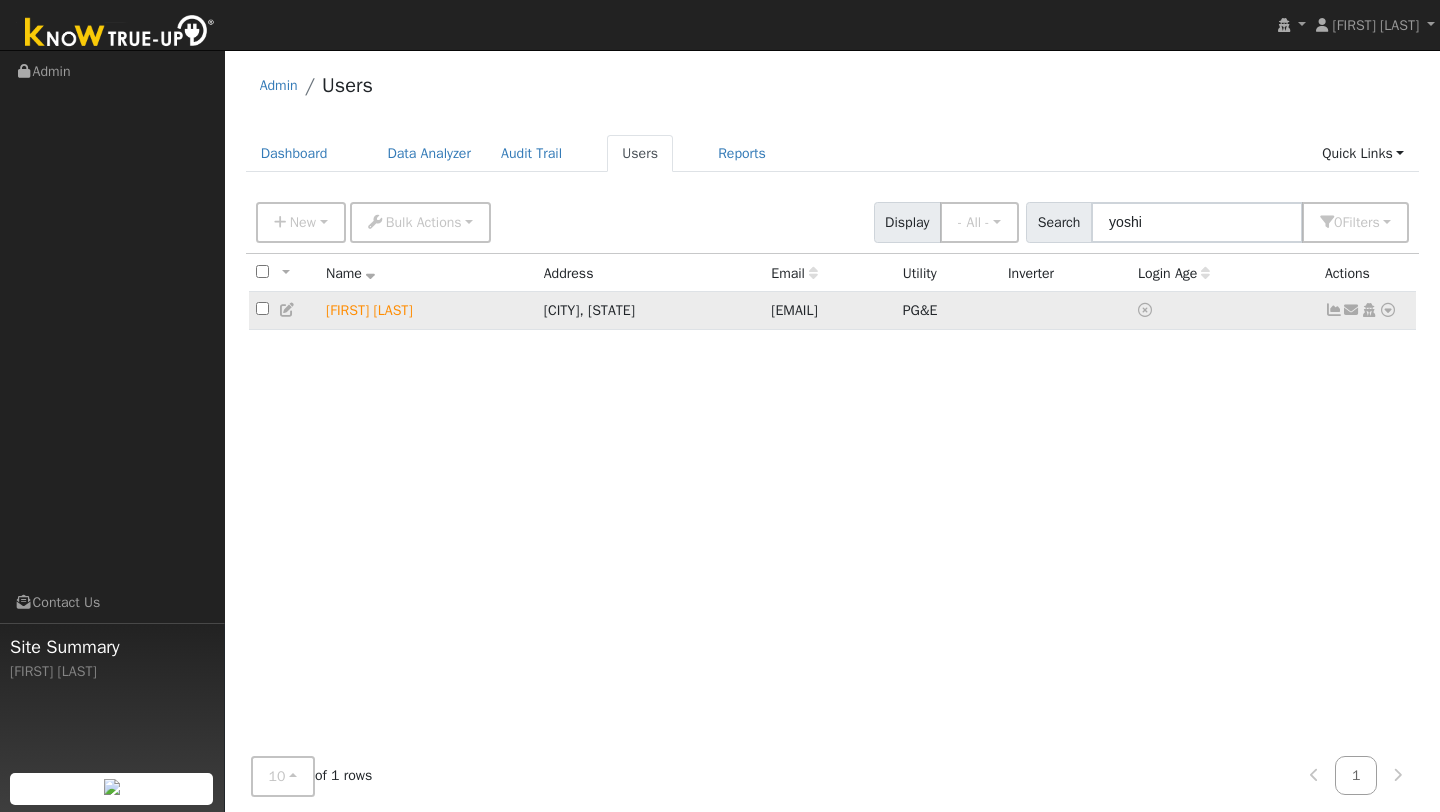click at bounding box center (1388, 310) 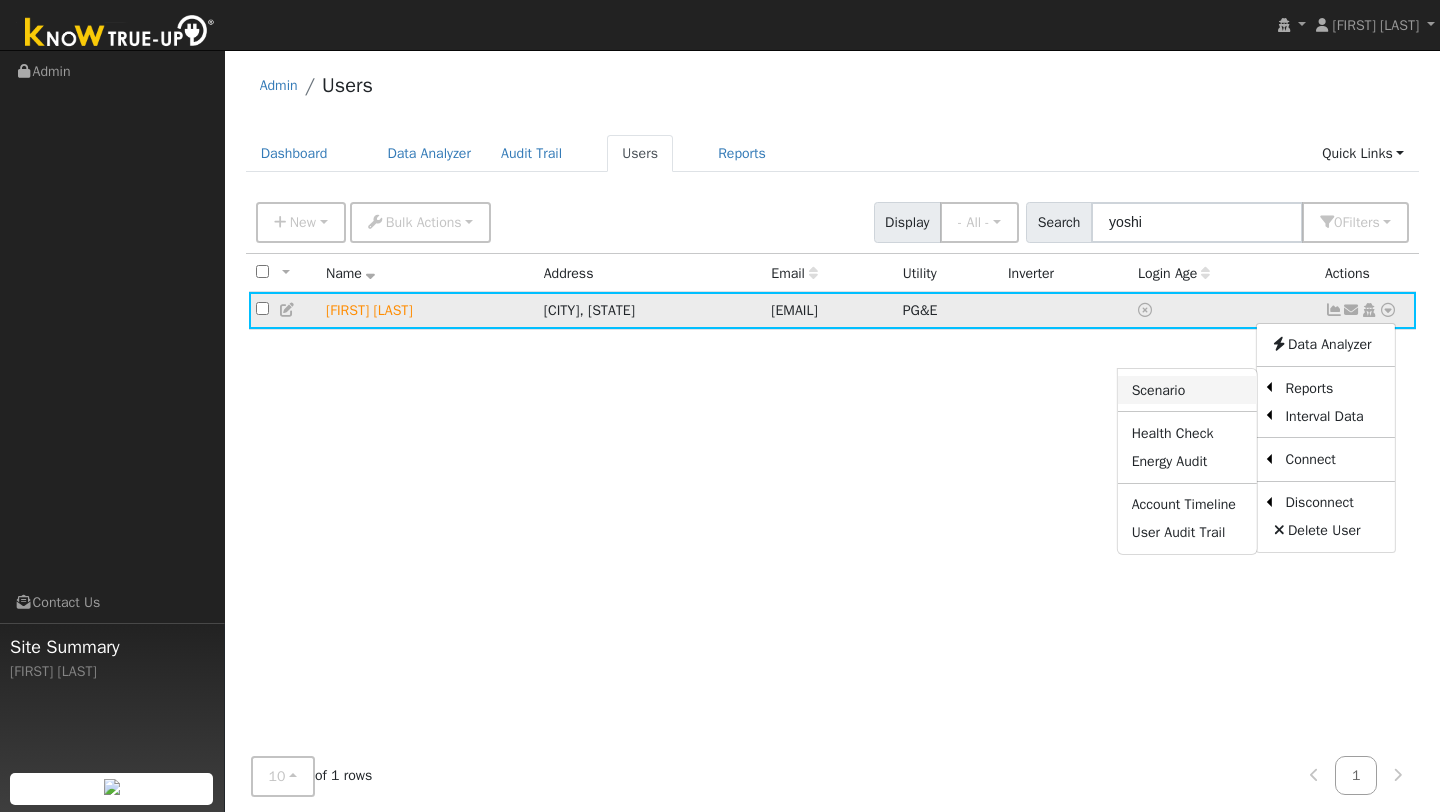 click on "Scenario" at bounding box center [1187, 390] 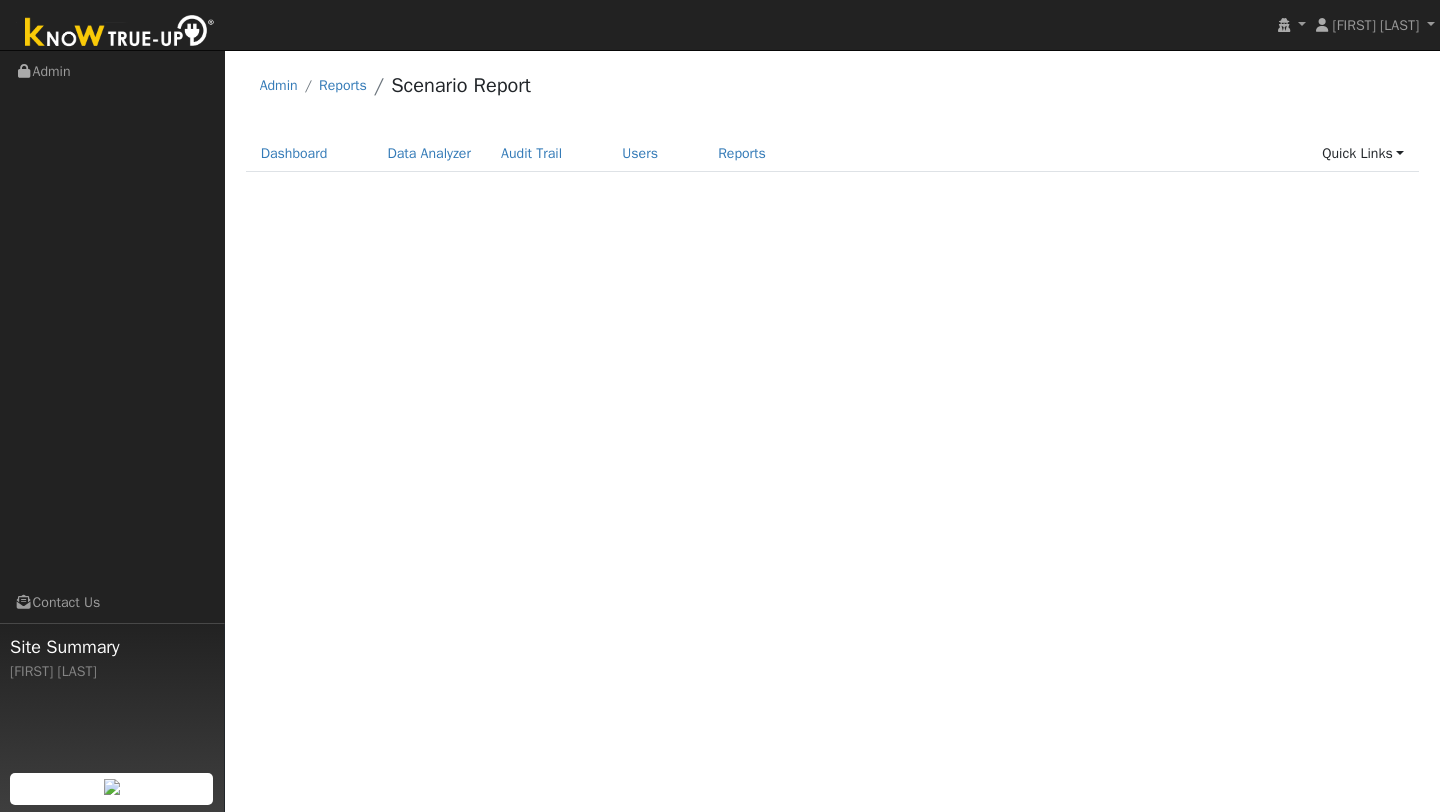scroll, scrollTop: 0, scrollLeft: 0, axis: both 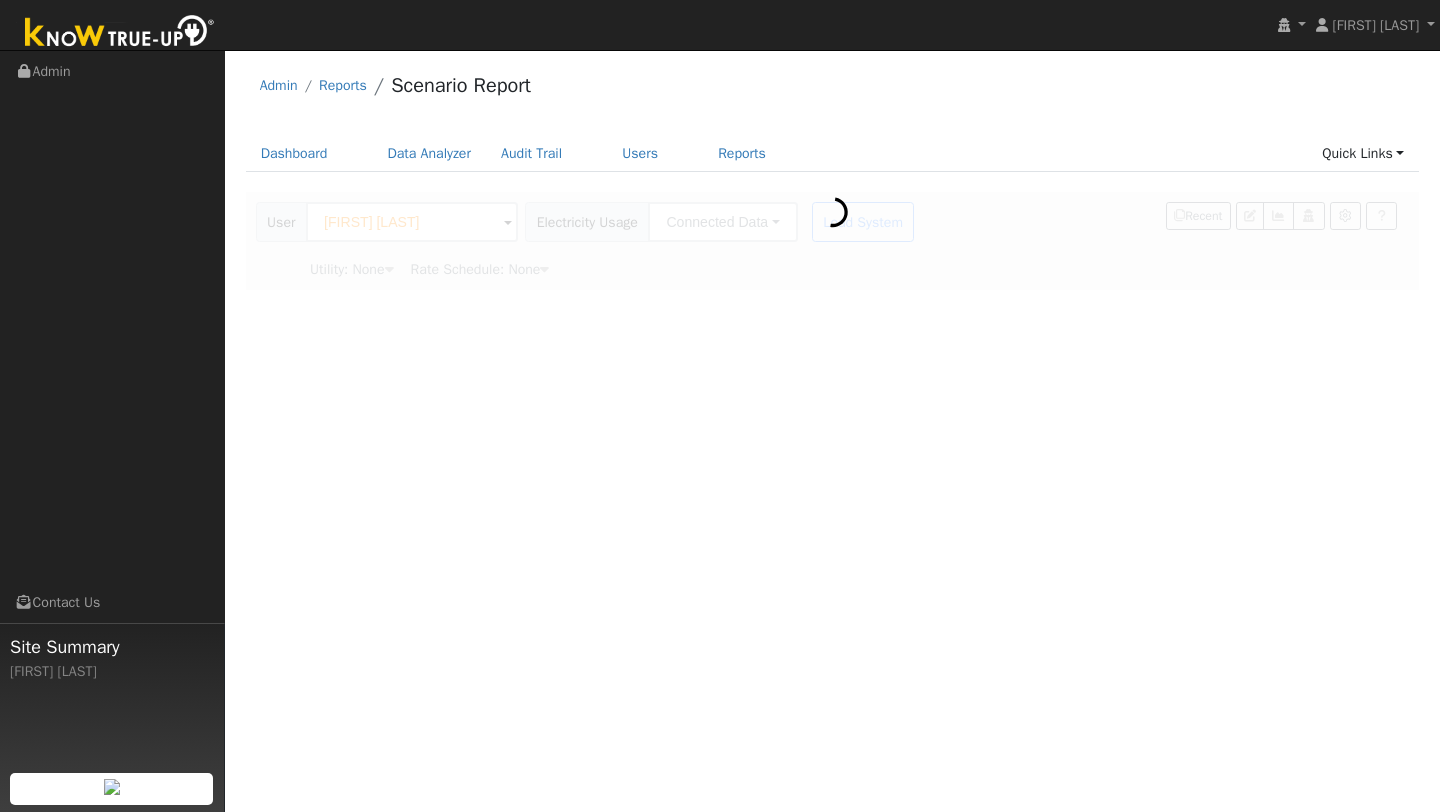 type on "Pacific Gas & Electric" 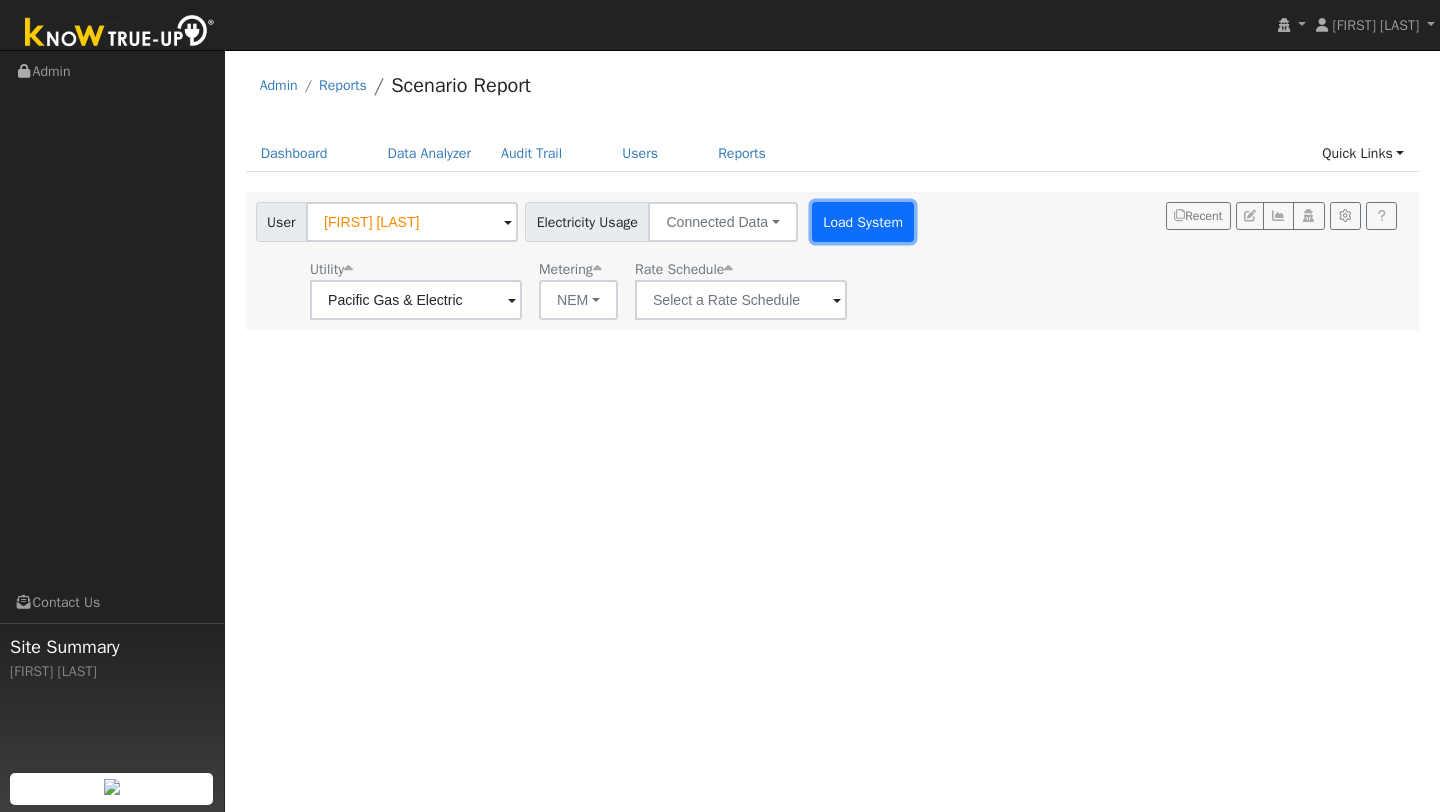 click on "Load System" at bounding box center (863, 222) 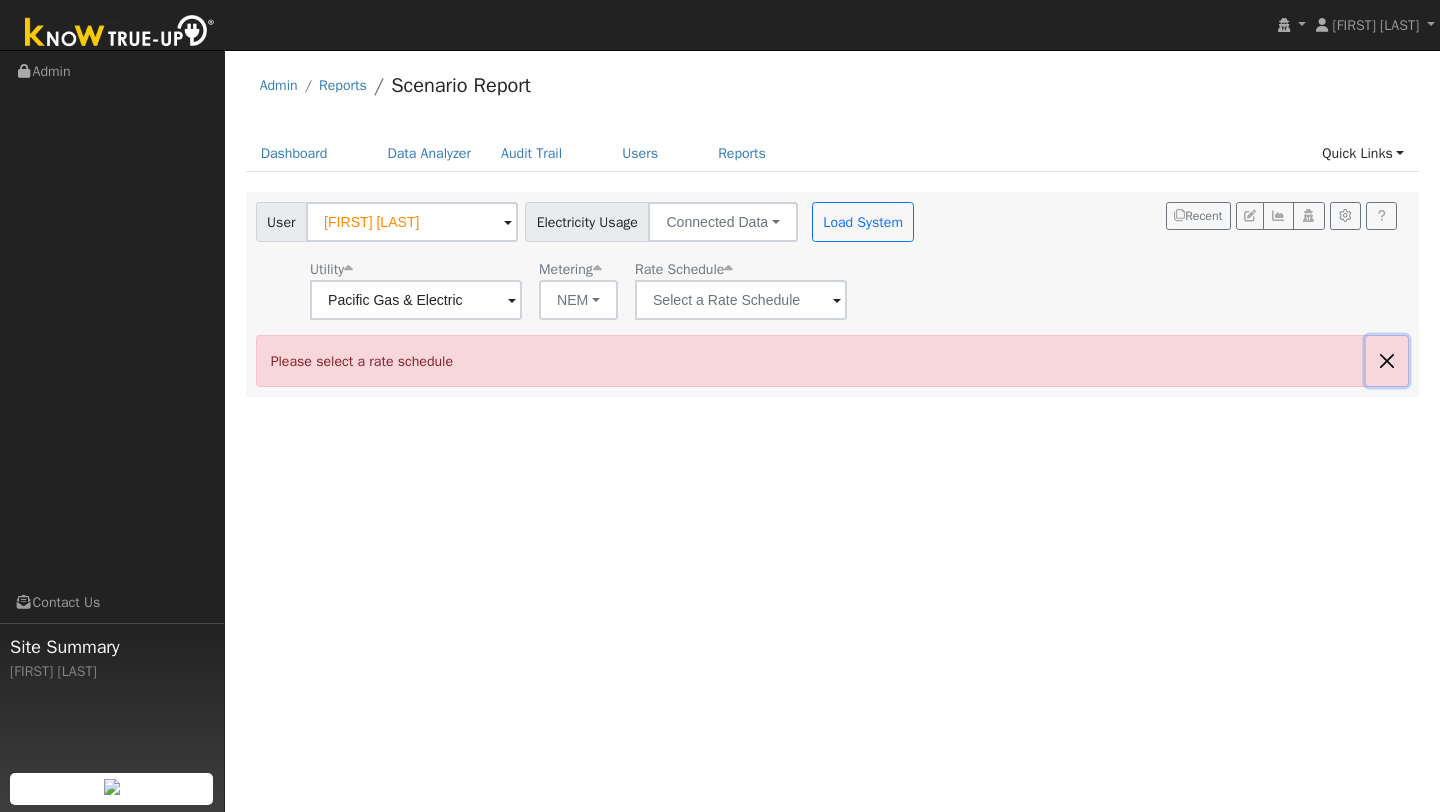 click at bounding box center [1387, 360] 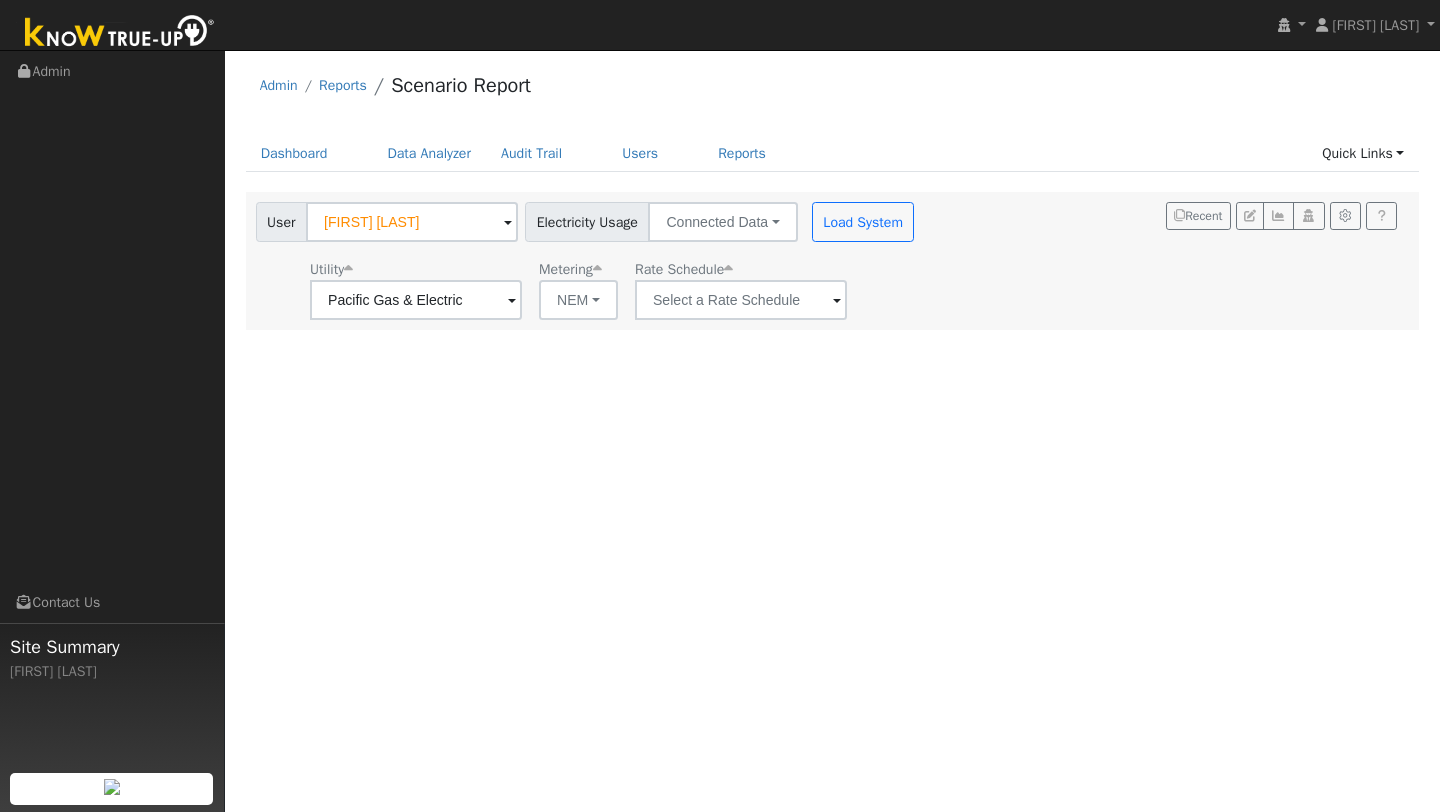 click on "User [FIRST] [LAST] Account   Default Account Default Account [NUMBER] [STREET], [CITY], [STATE] [POSTAL_CODE] Primary Account Electricity Usage Connected Data Connected Data Estimated Data CSV Data Load System  Utility  Pacific Gas & Electric  Metering  NEM NEM NBT  Rate Schedule   Recent" at bounding box center (829, 257) 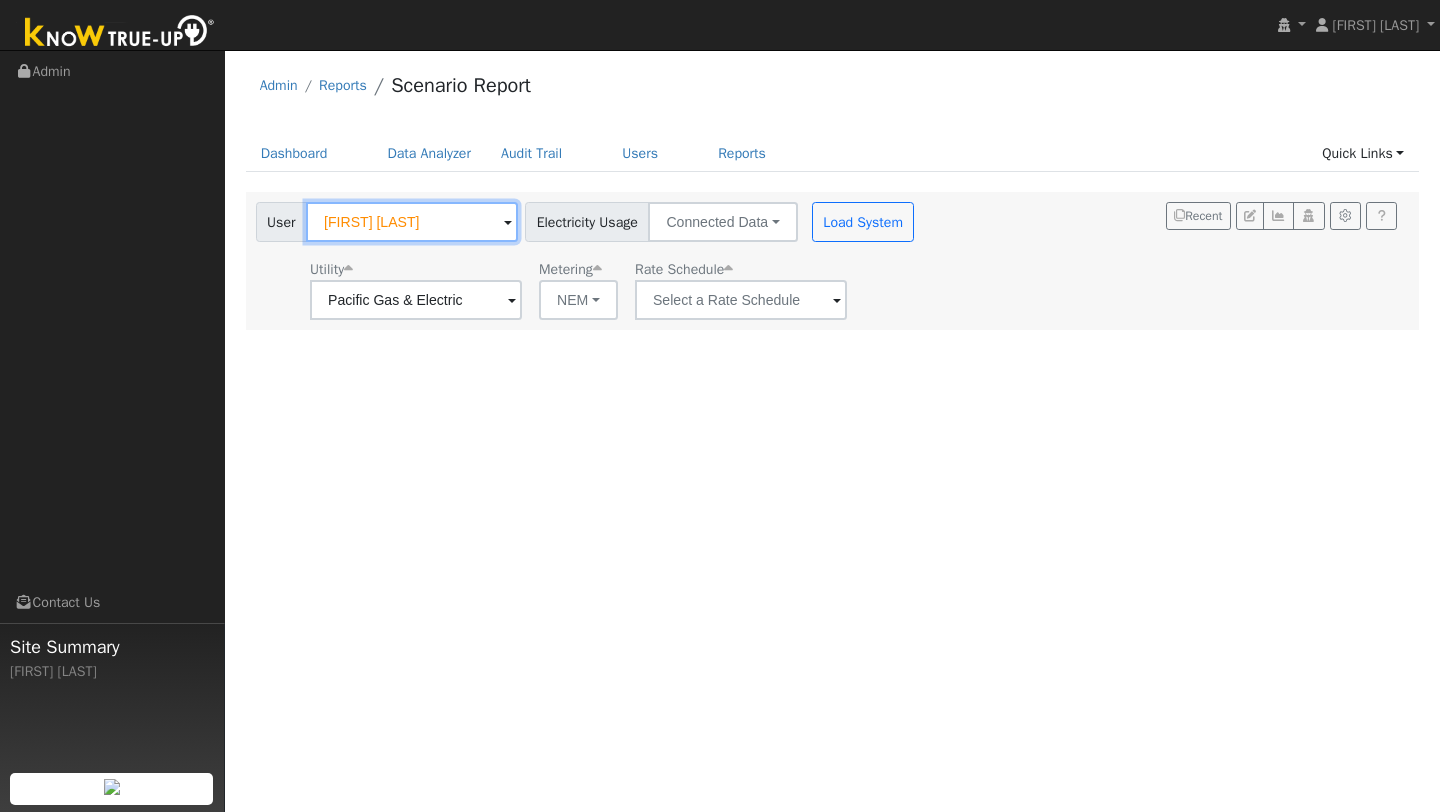 click on "[FIRST] [LAST]" at bounding box center [412, 222] 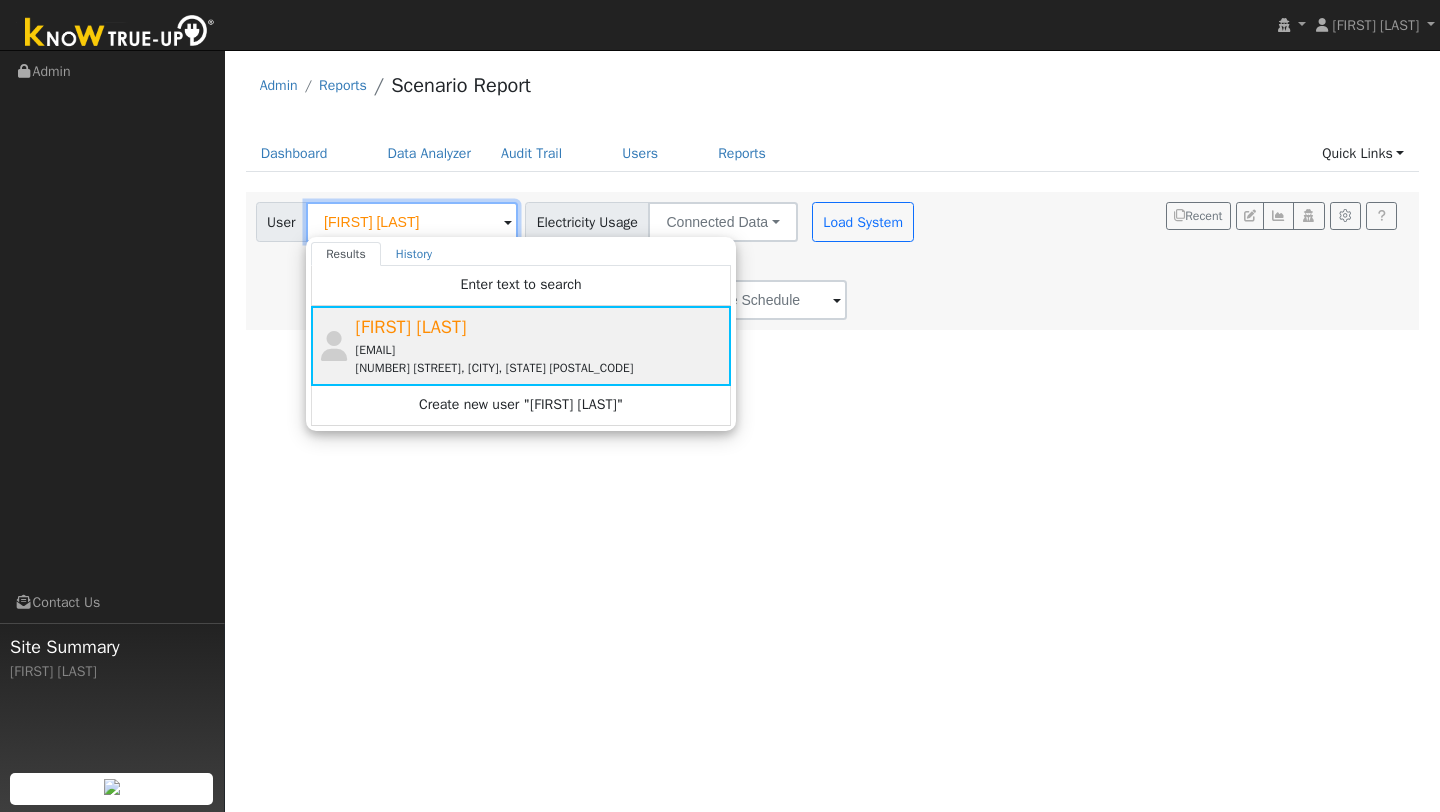 type on "[FIRST] [LAST]" 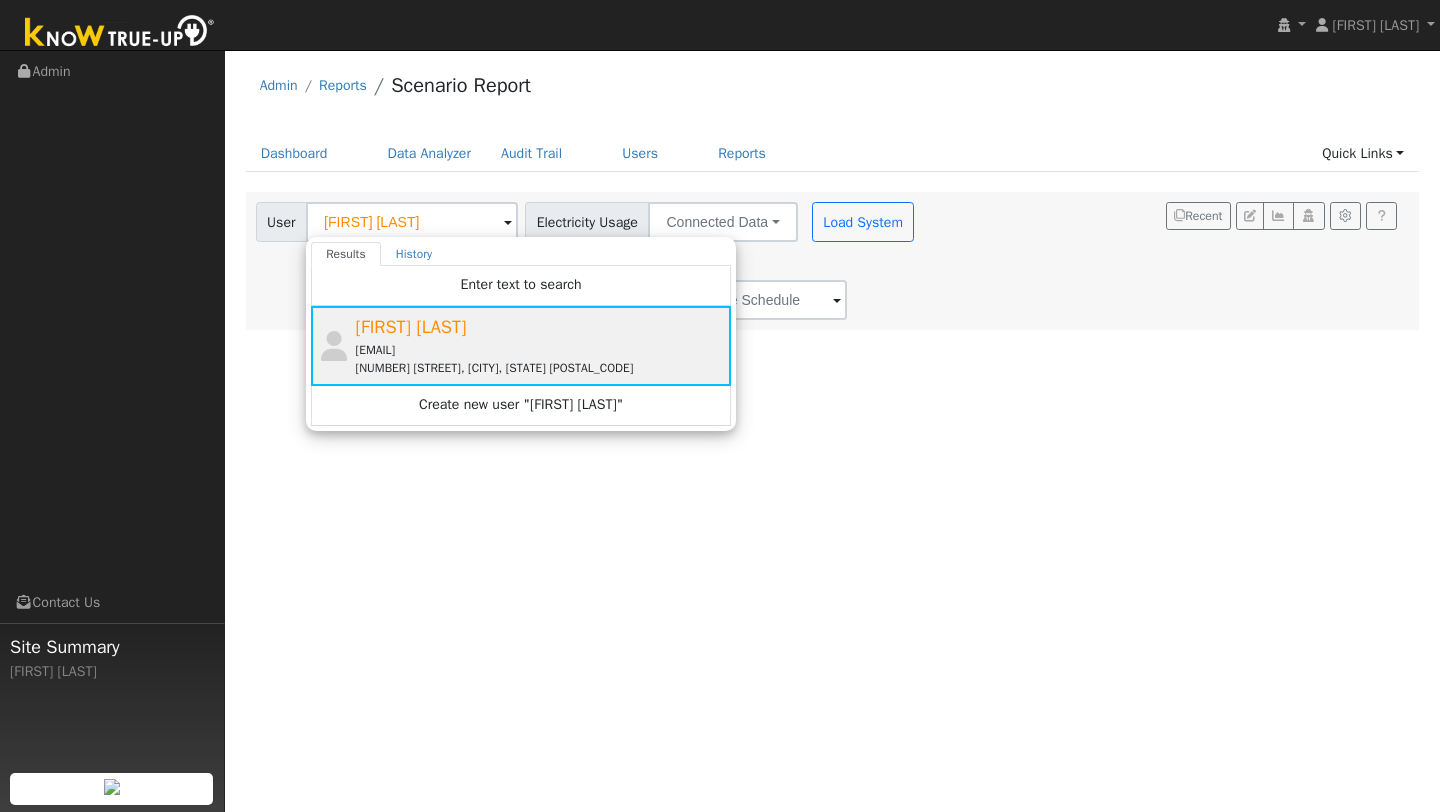 click on "[FIRST] [LAST] [EMAIL] [NUMBER] [STREET], [CITY], [STATE] [POSTAL_CODE]" at bounding box center (541, 345) 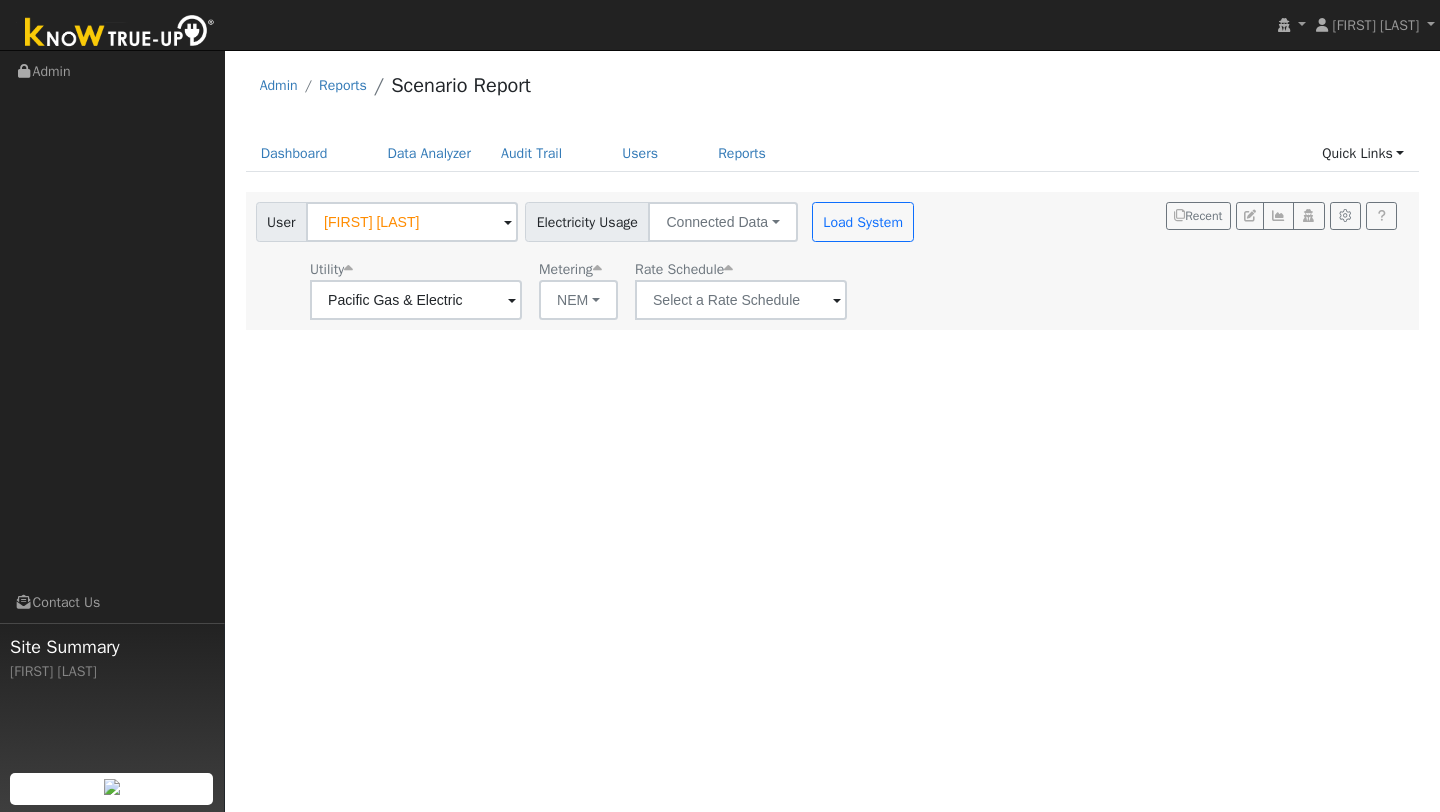 click on "User yoshi tome Account   Default Account Default Account 65 Oak Ridge Road, San Rafael, CA 94903 Primary Account Electricity Usage Connected Data Connected Data Estimated Data CSV Data Load System" at bounding box center (587, 218) 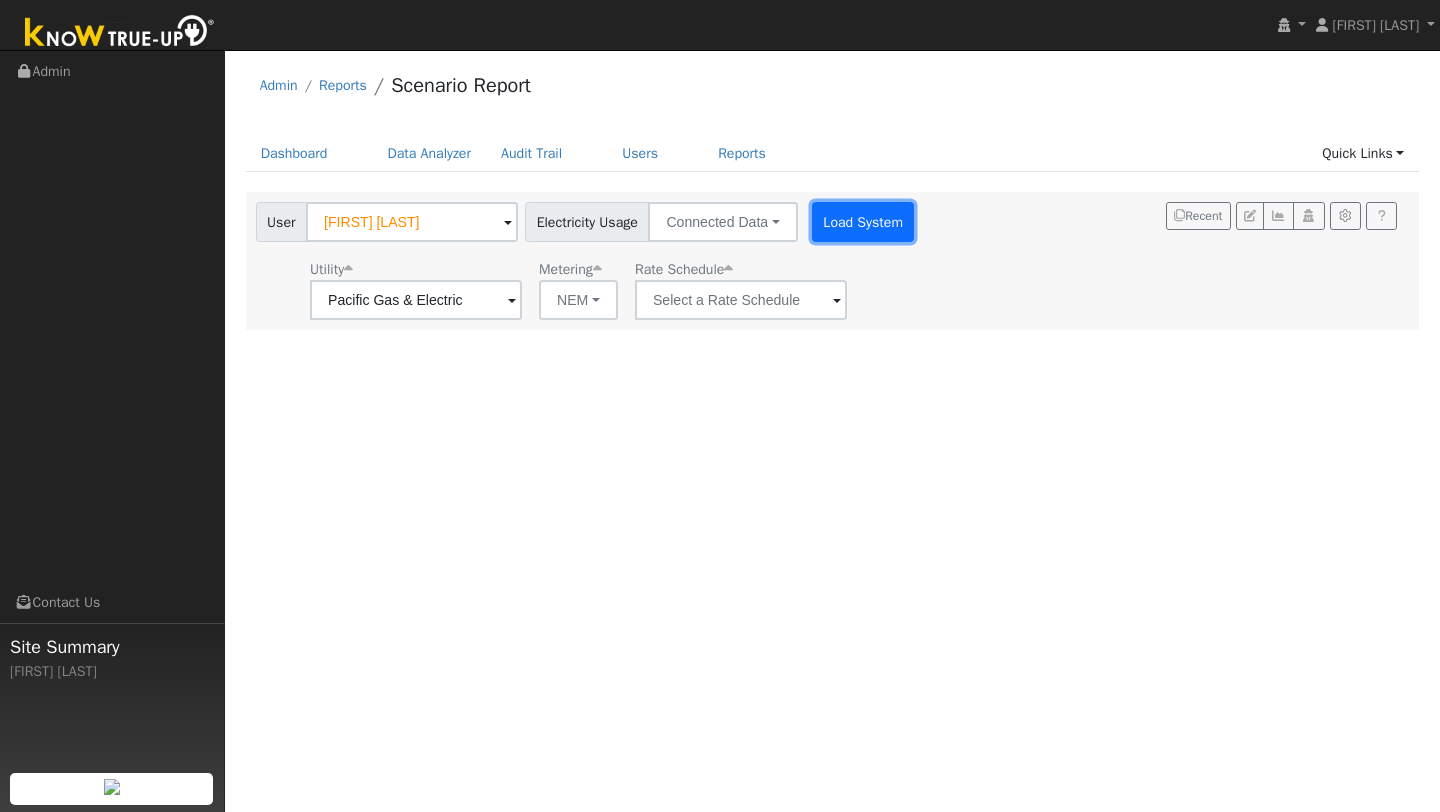 click on "Load System" at bounding box center [863, 222] 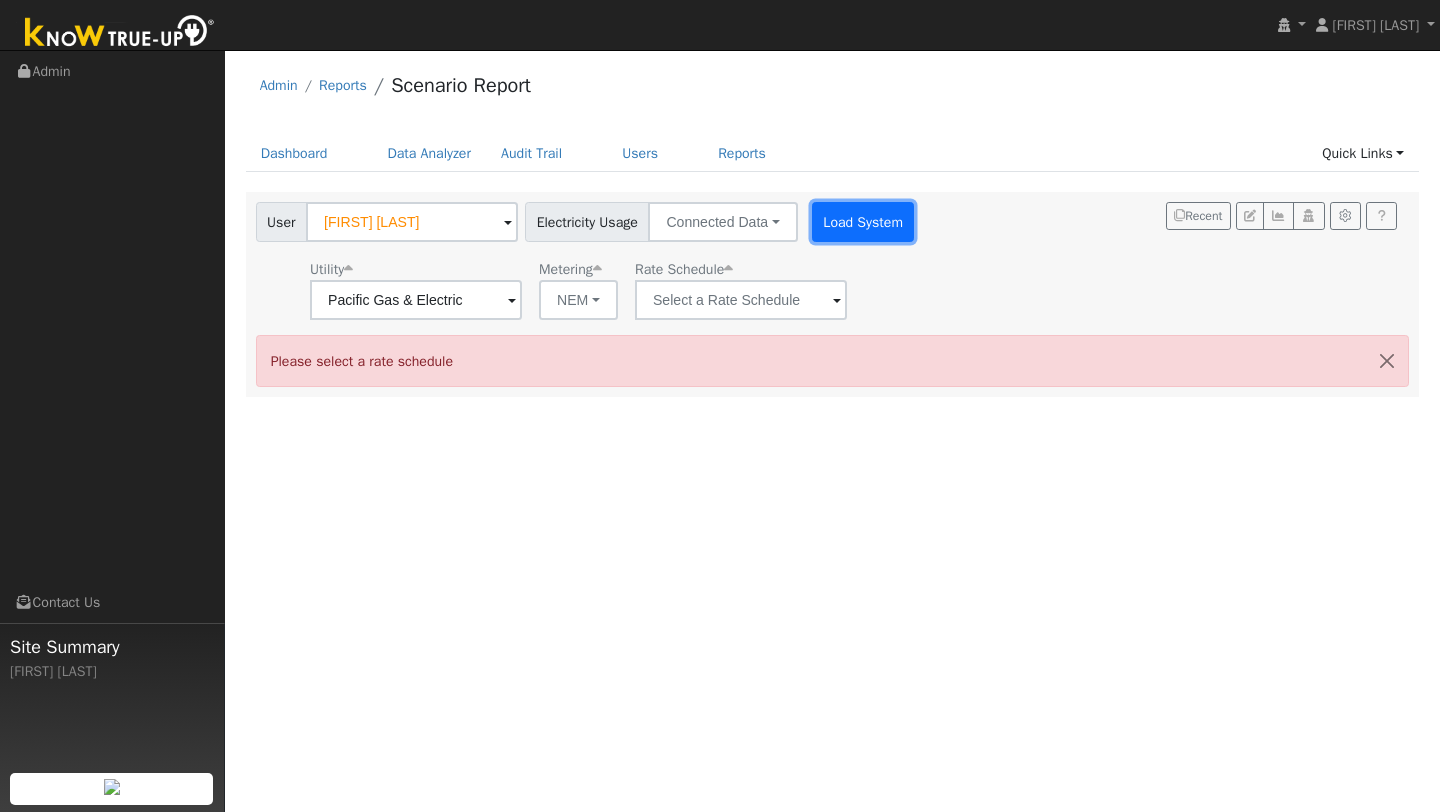 click on "Load System" at bounding box center [863, 222] 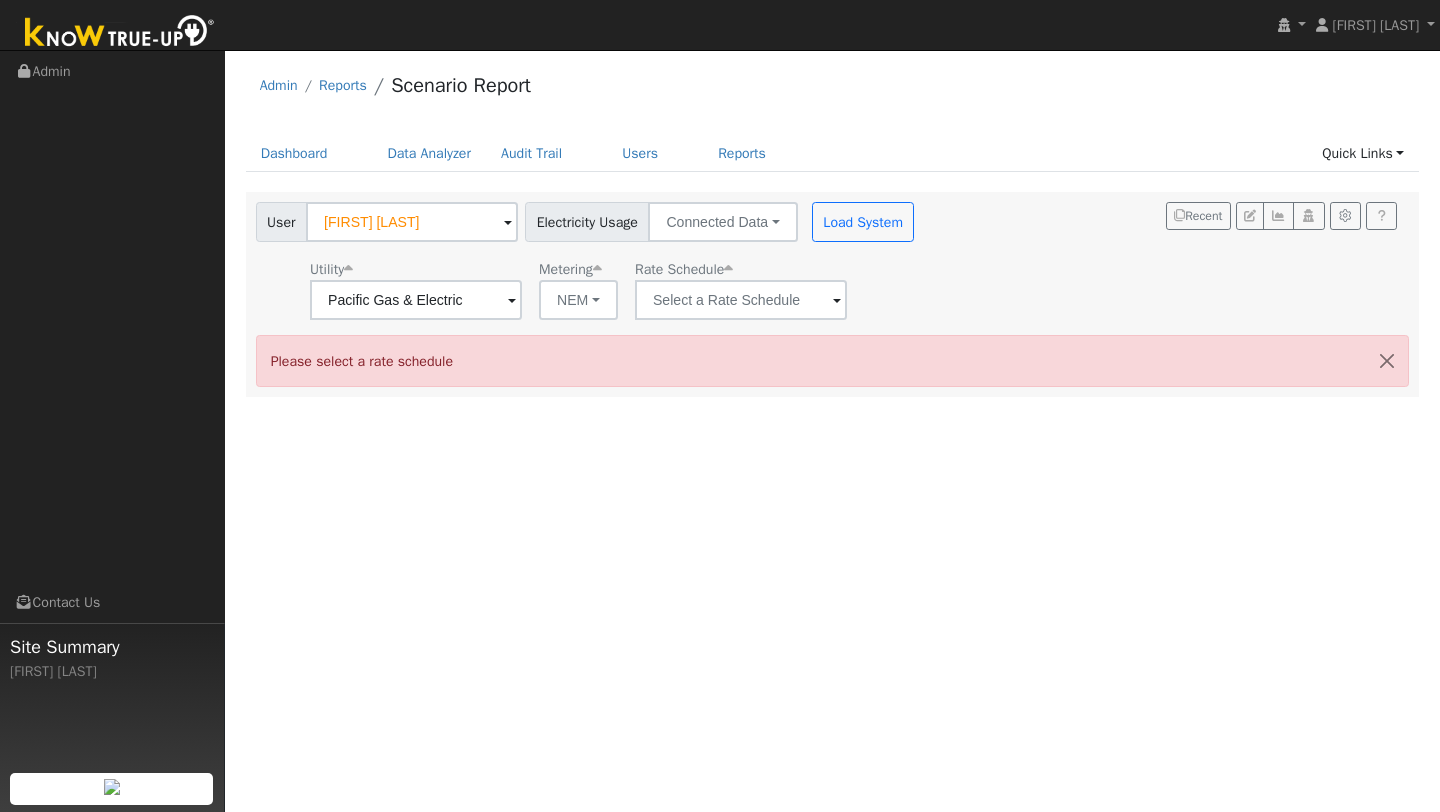 click on "Please select a rate schedule" at bounding box center (833, 360) 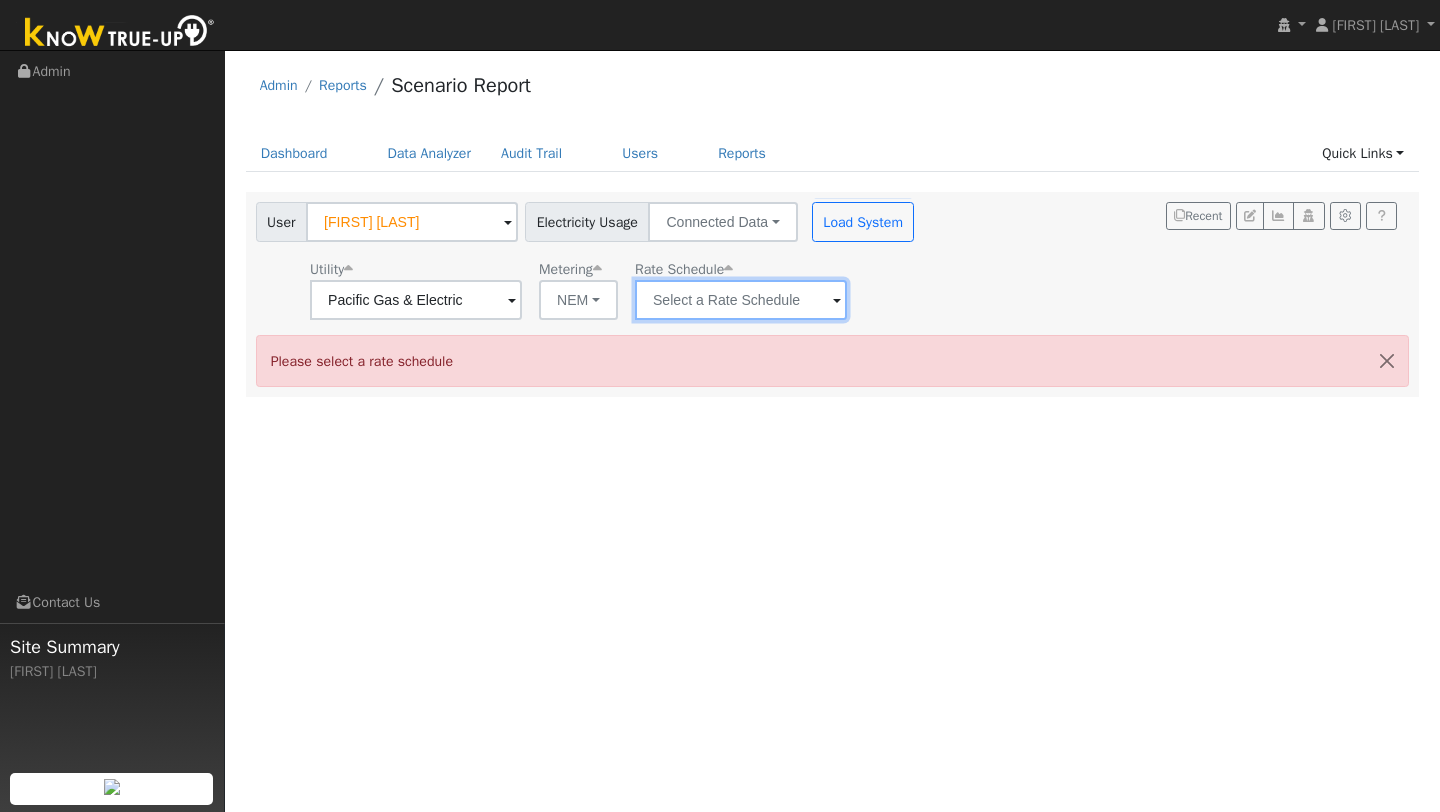 click at bounding box center [416, 300] 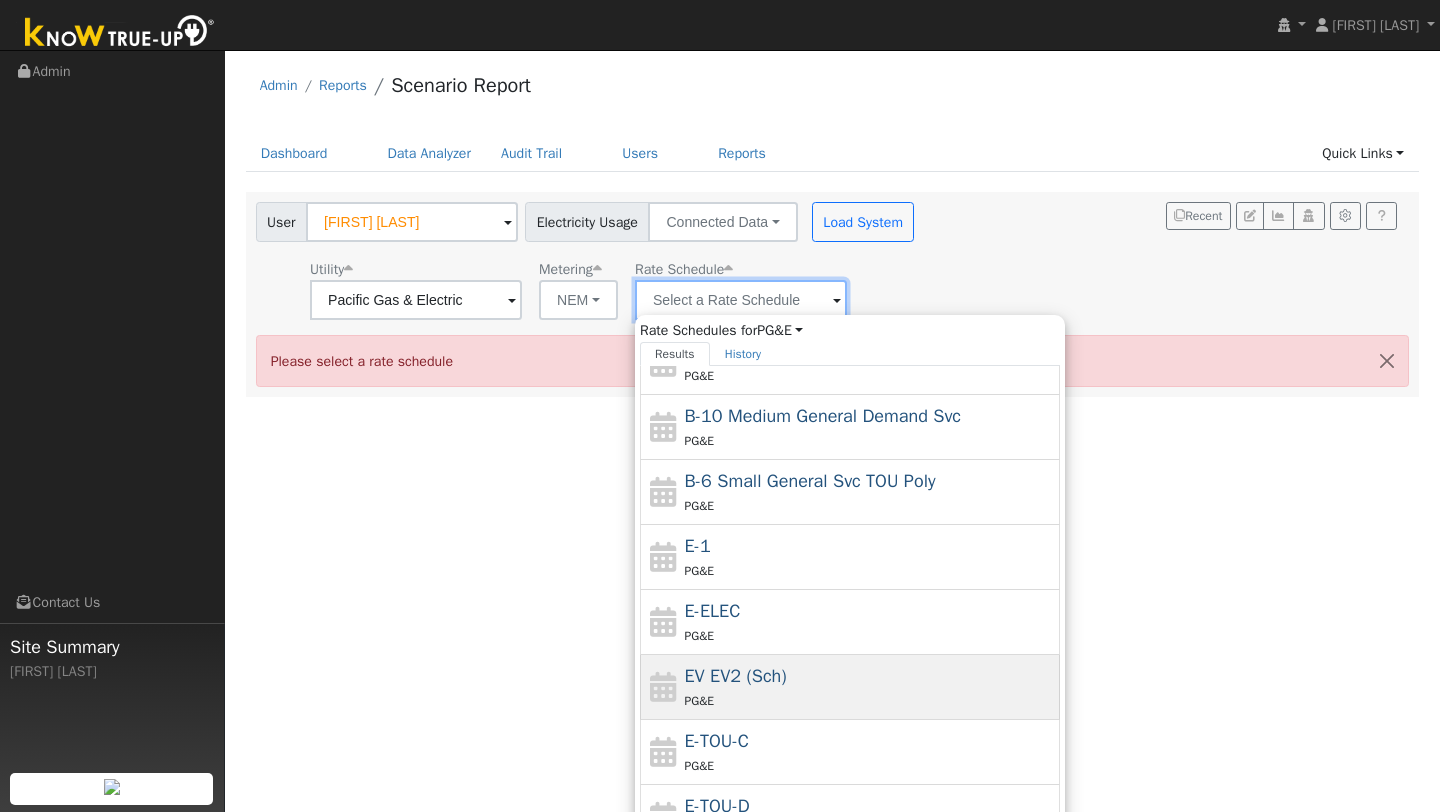 scroll, scrollTop: 165, scrollLeft: 0, axis: vertical 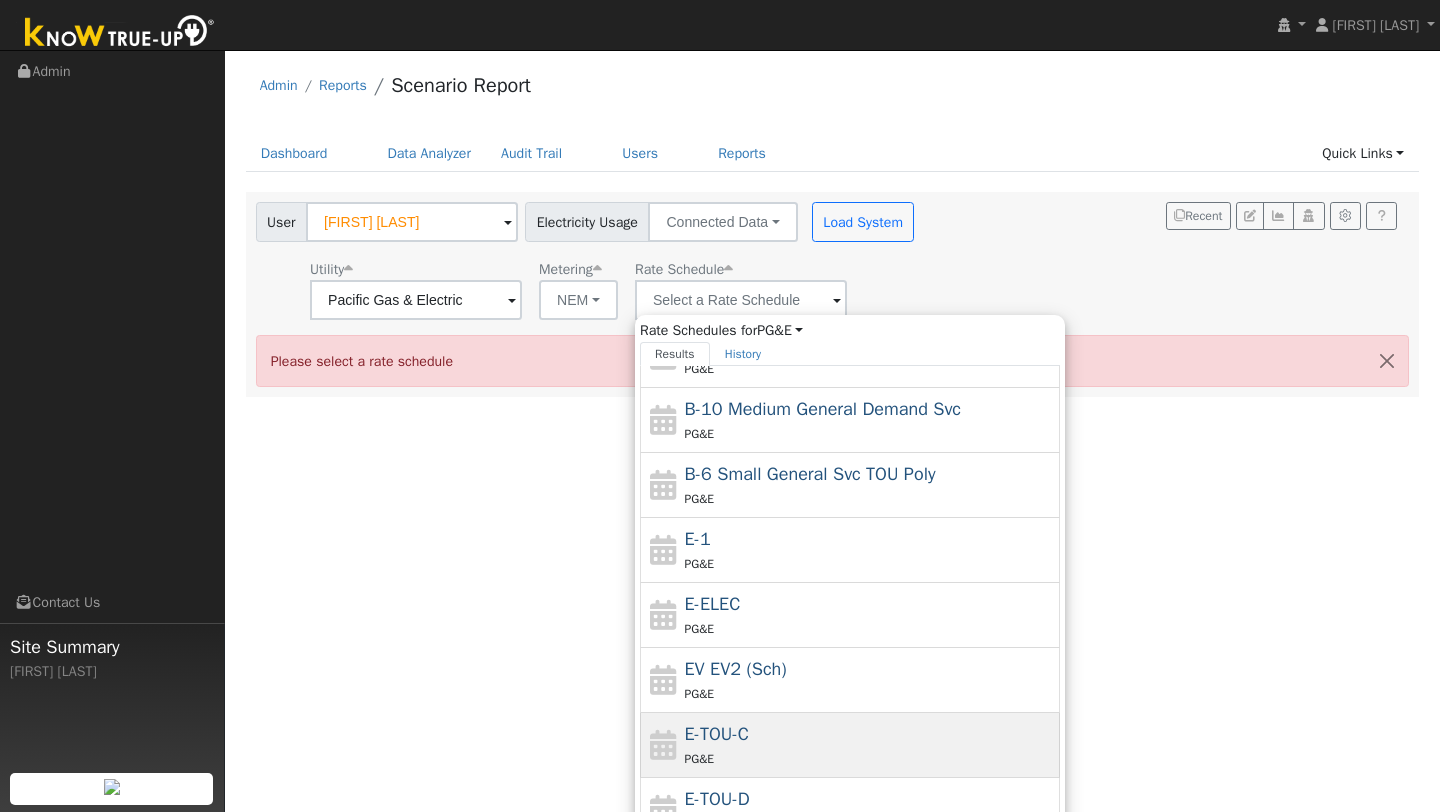 click on "E-TOU-C" at bounding box center (717, 734) 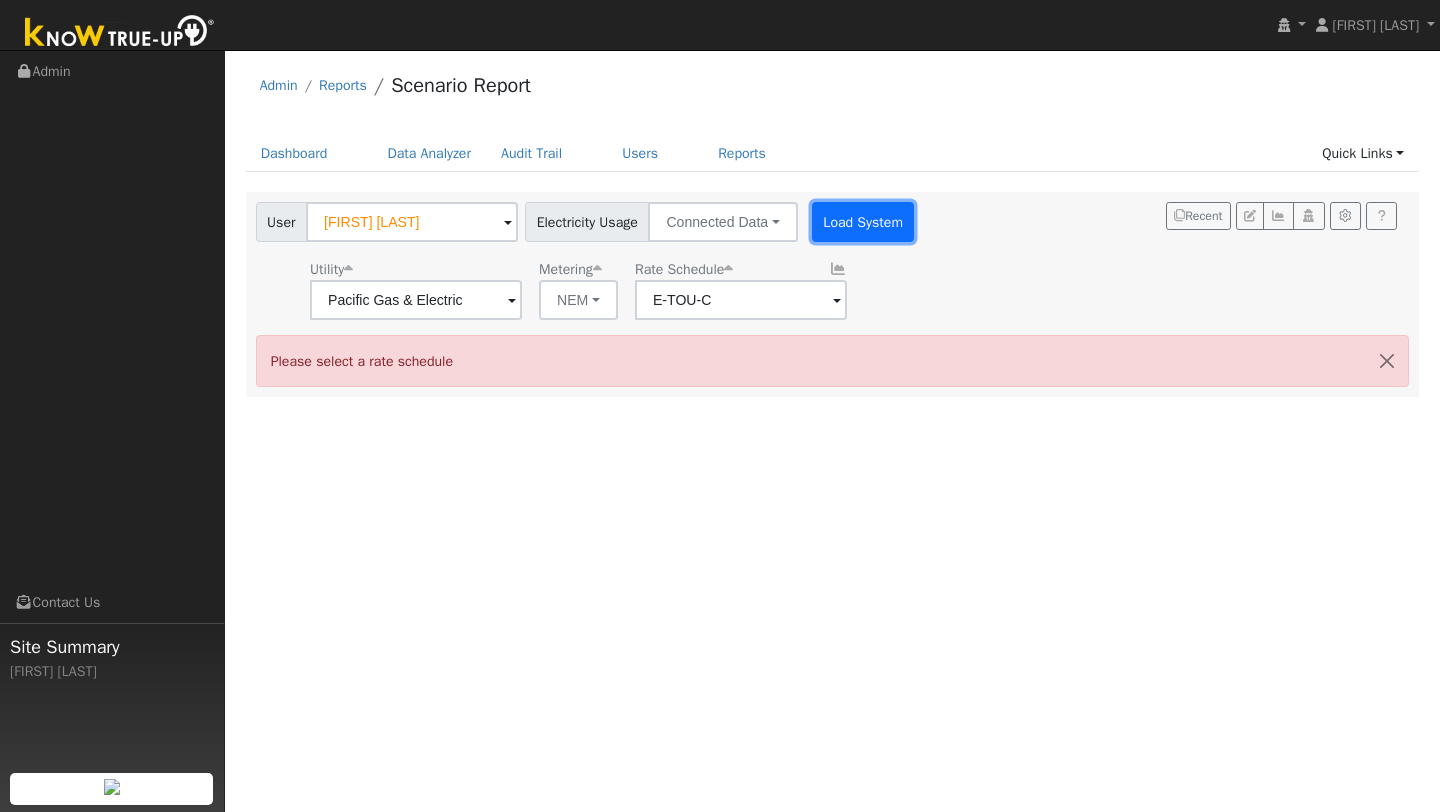 click on "Load System" at bounding box center (863, 222) 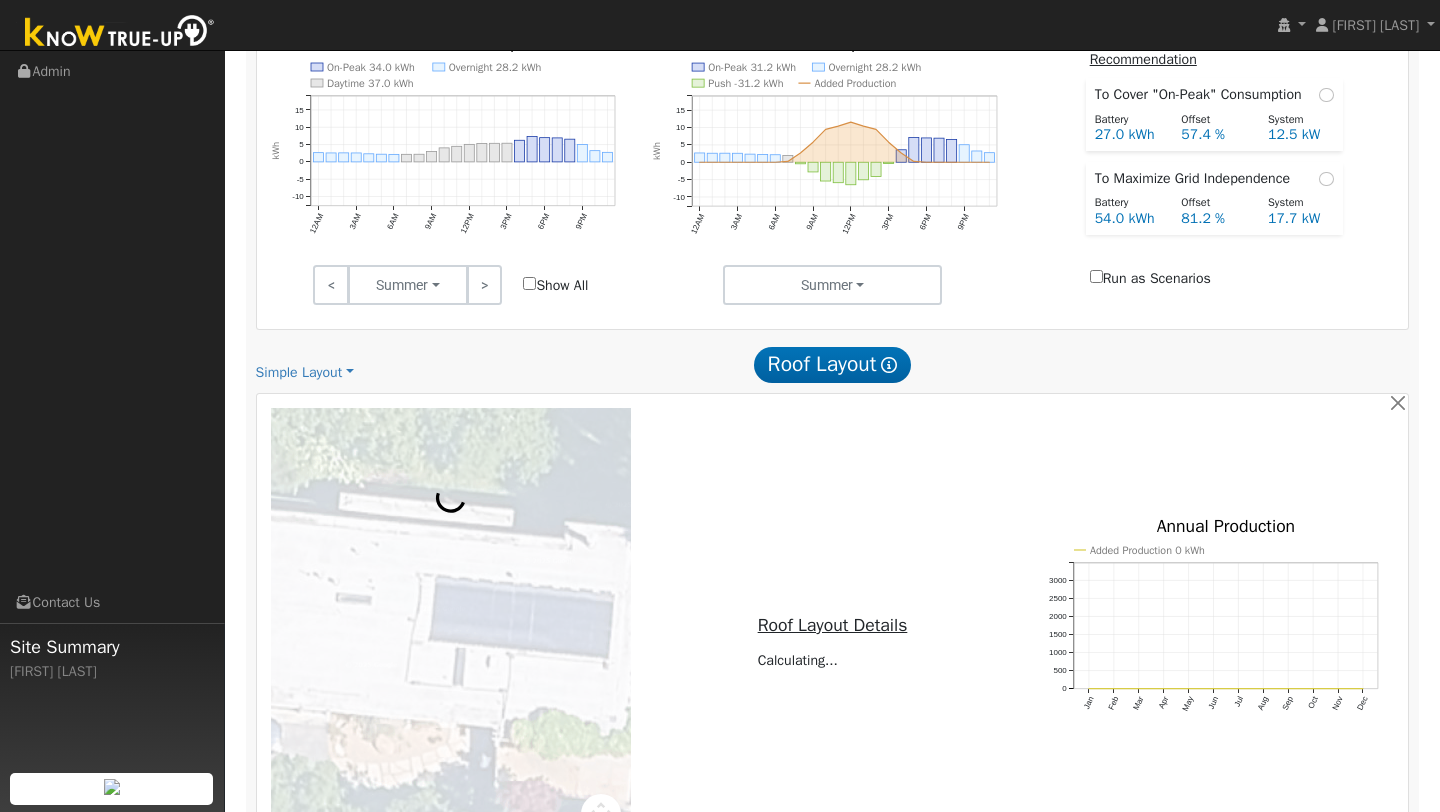 scroll, scrollTop: 1061, scrollLeft: 0, axis: vertical 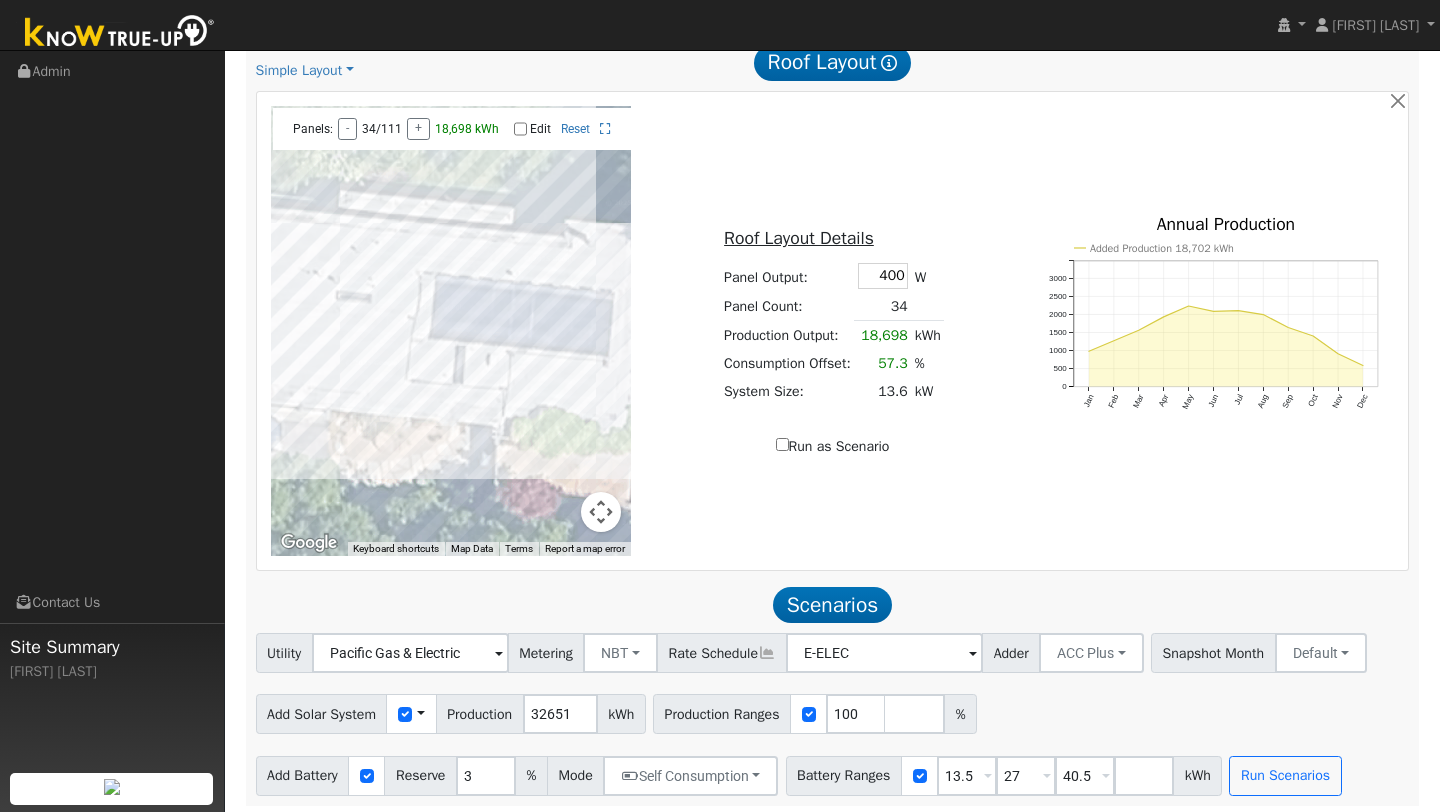 click at bounding box center [601, 512] 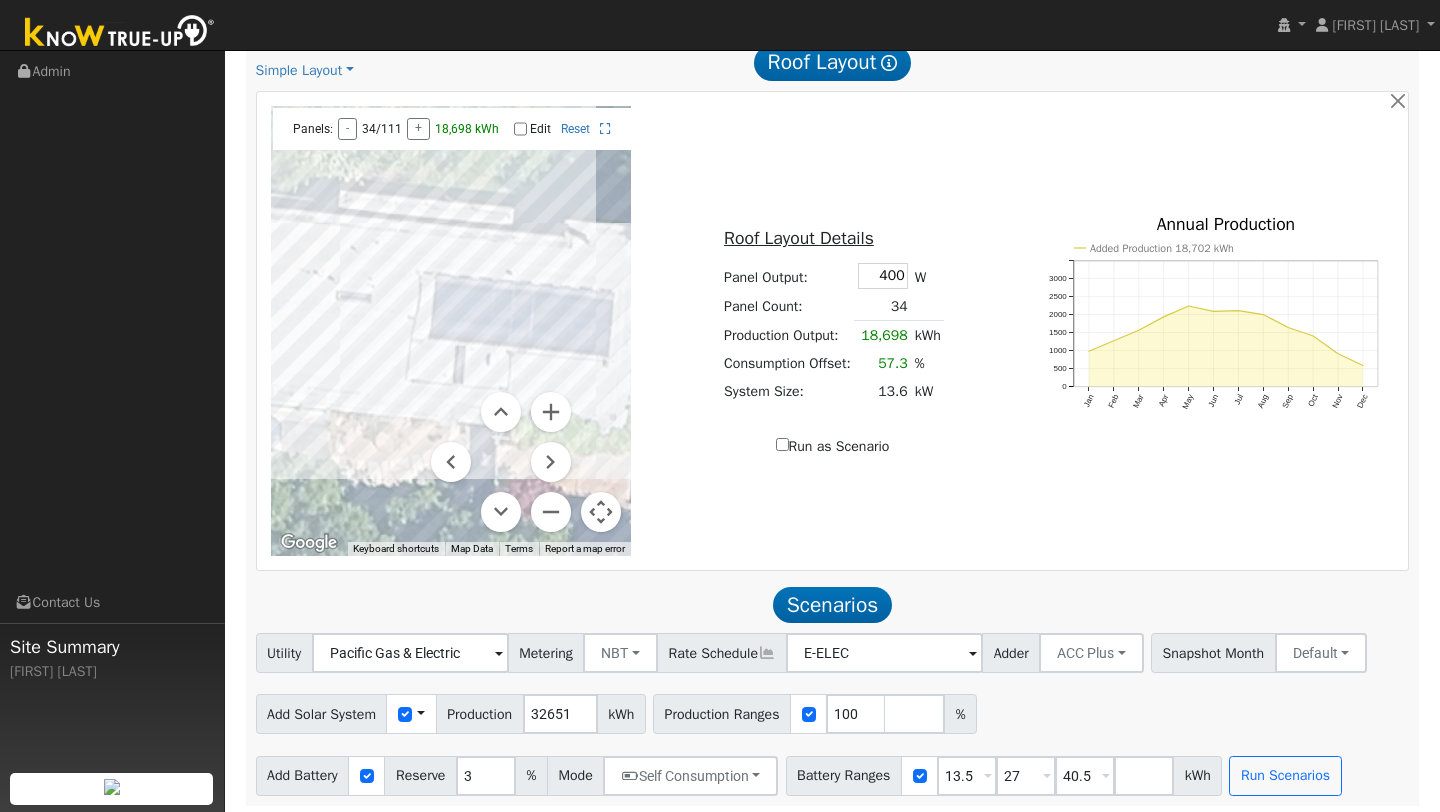 click at bounding box center (451, 331) 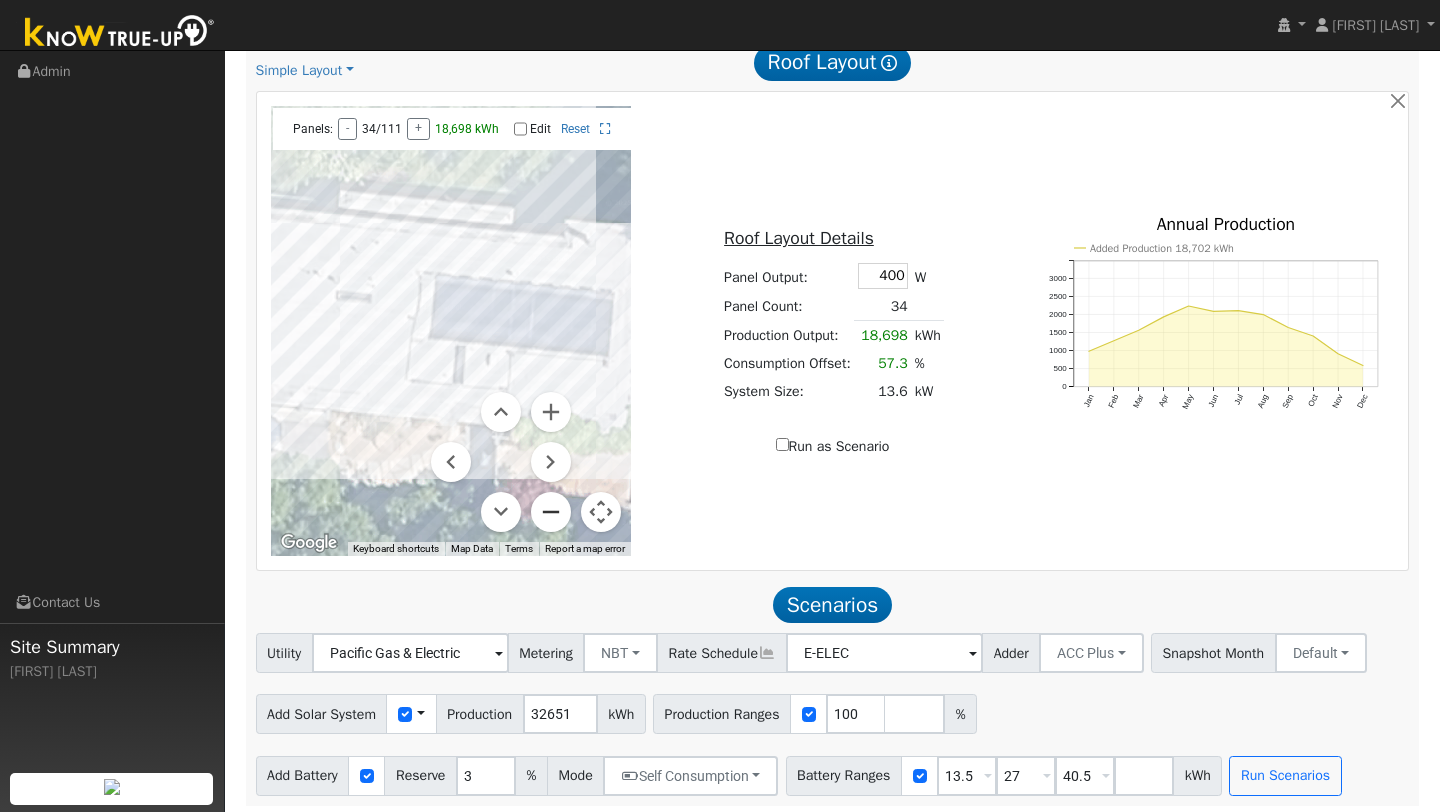click at bounding box center [551, 512] 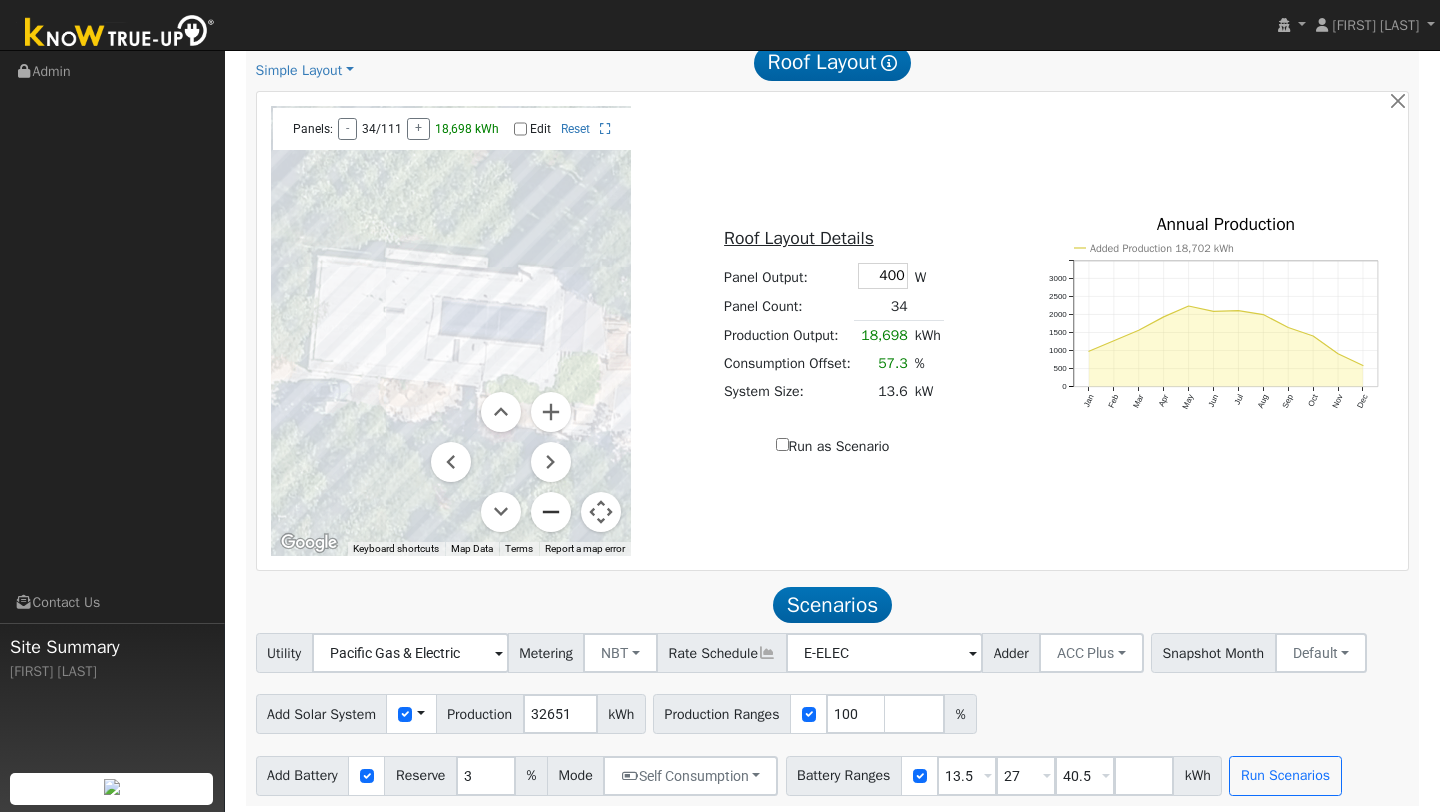 click at bounding box center (551, 512) 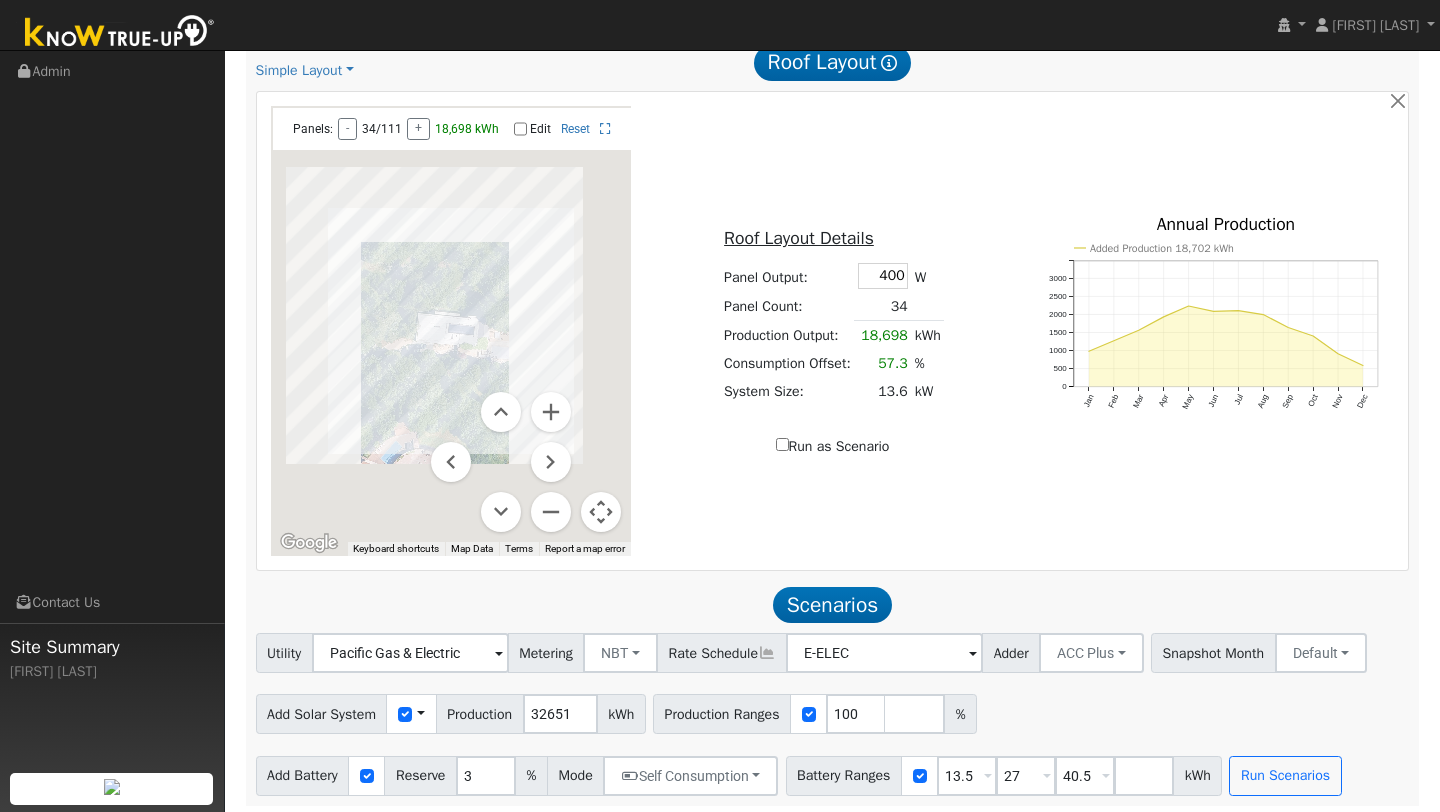 click at bounding box center [601, 512] 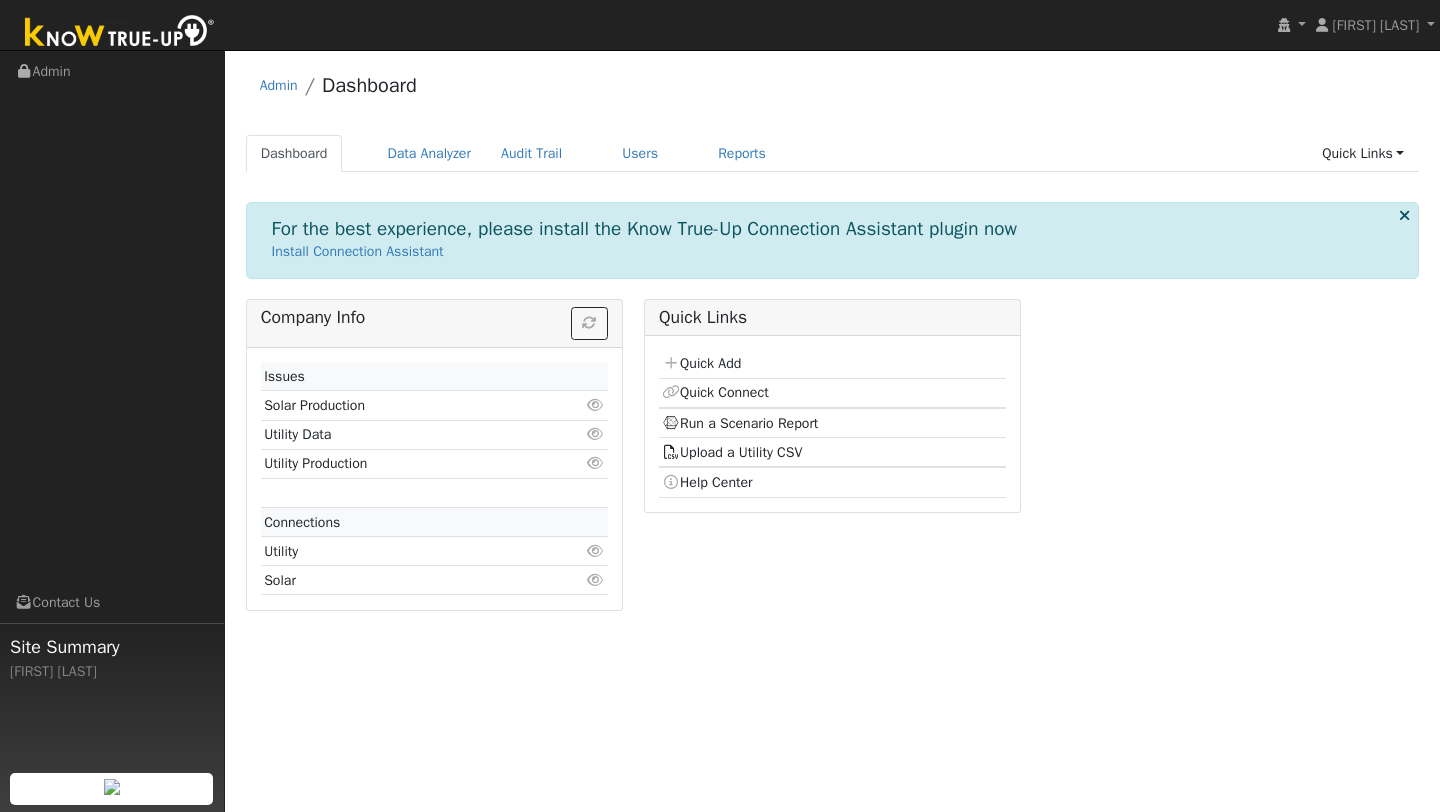 scroll, scrollTop: 0, scrollLeft: 0, axis: both 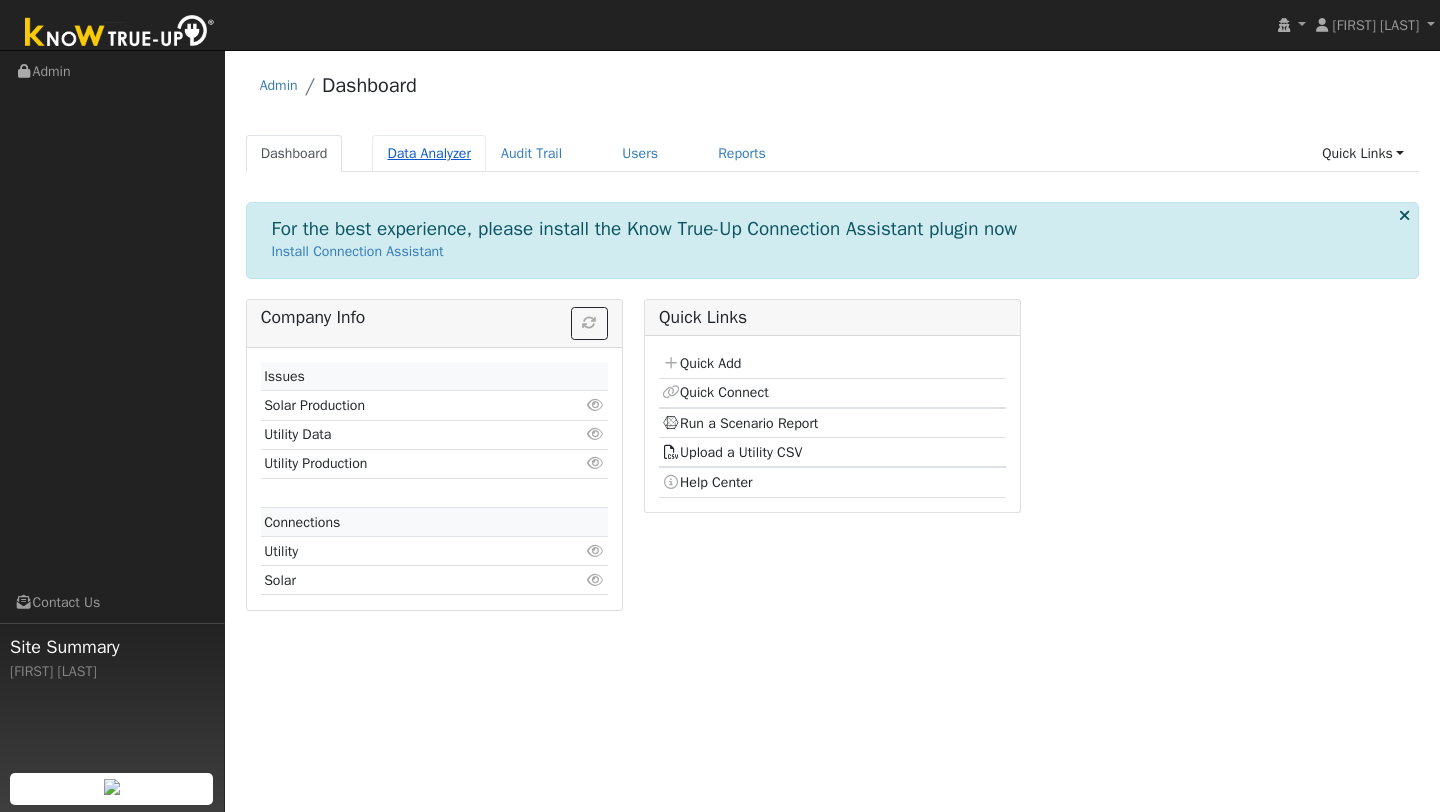 click on "Data Analyzer" at bounding box center (429, 153) 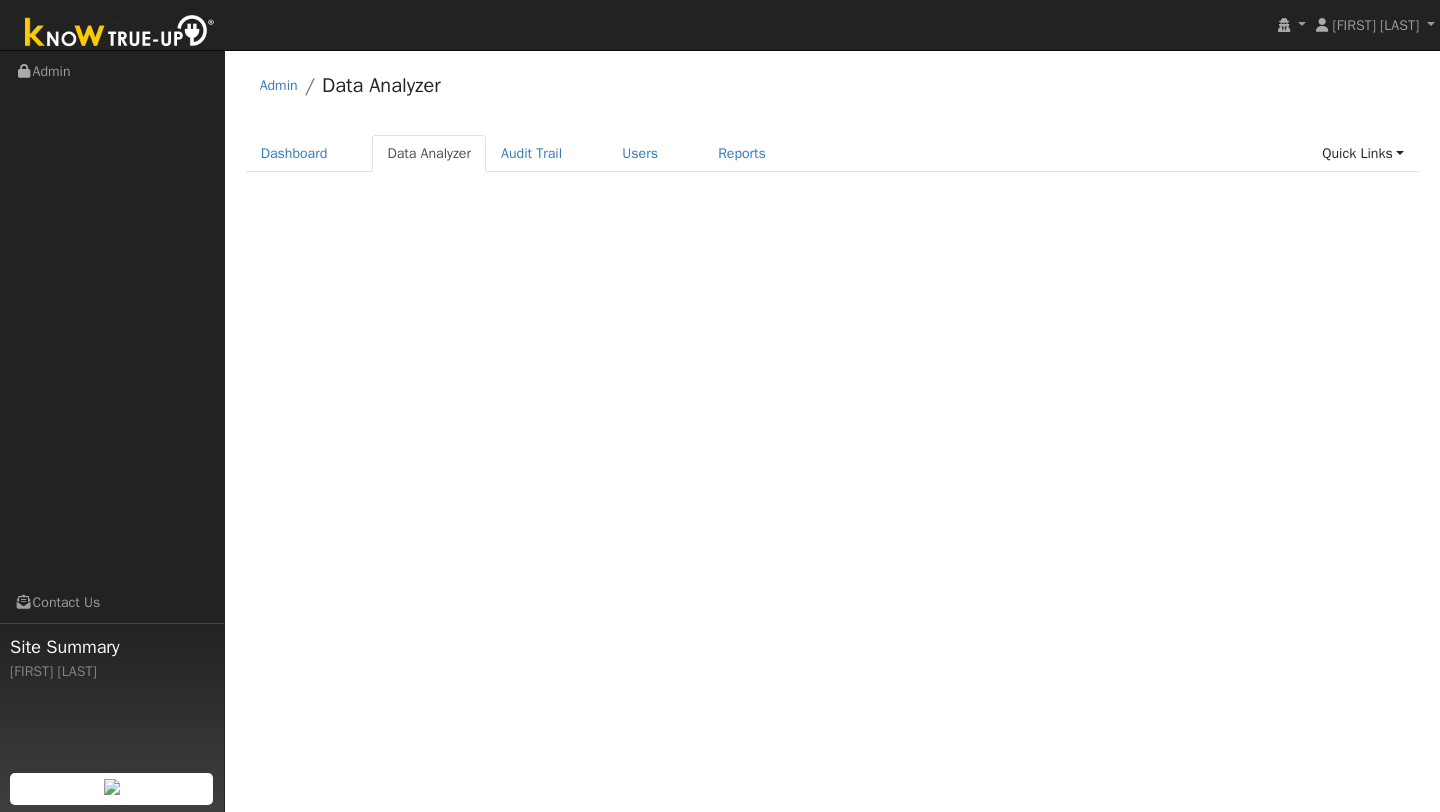 scroll, scrollTop: 0, scrollLeft: 0, axis: both 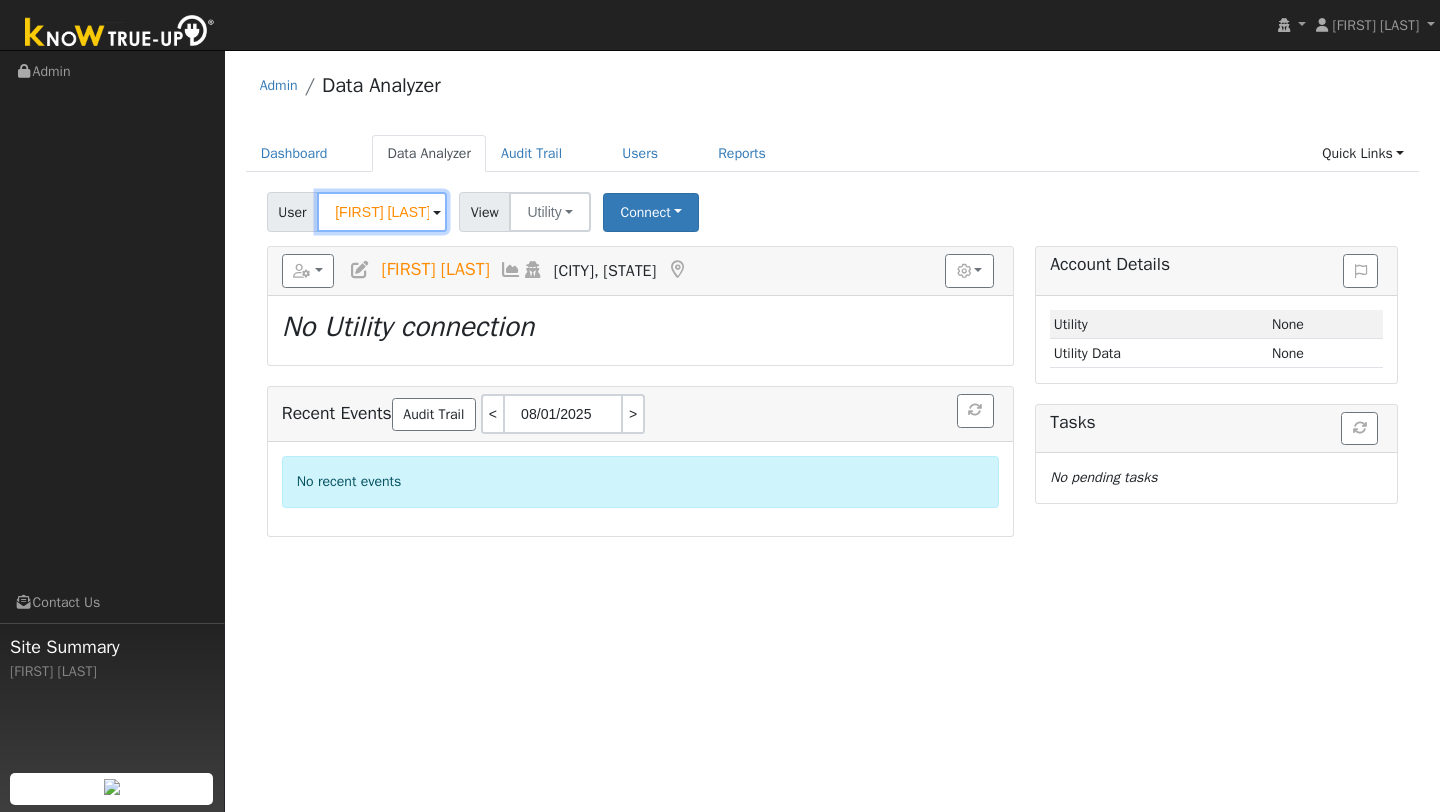type on "[FIRST] [LAST]" 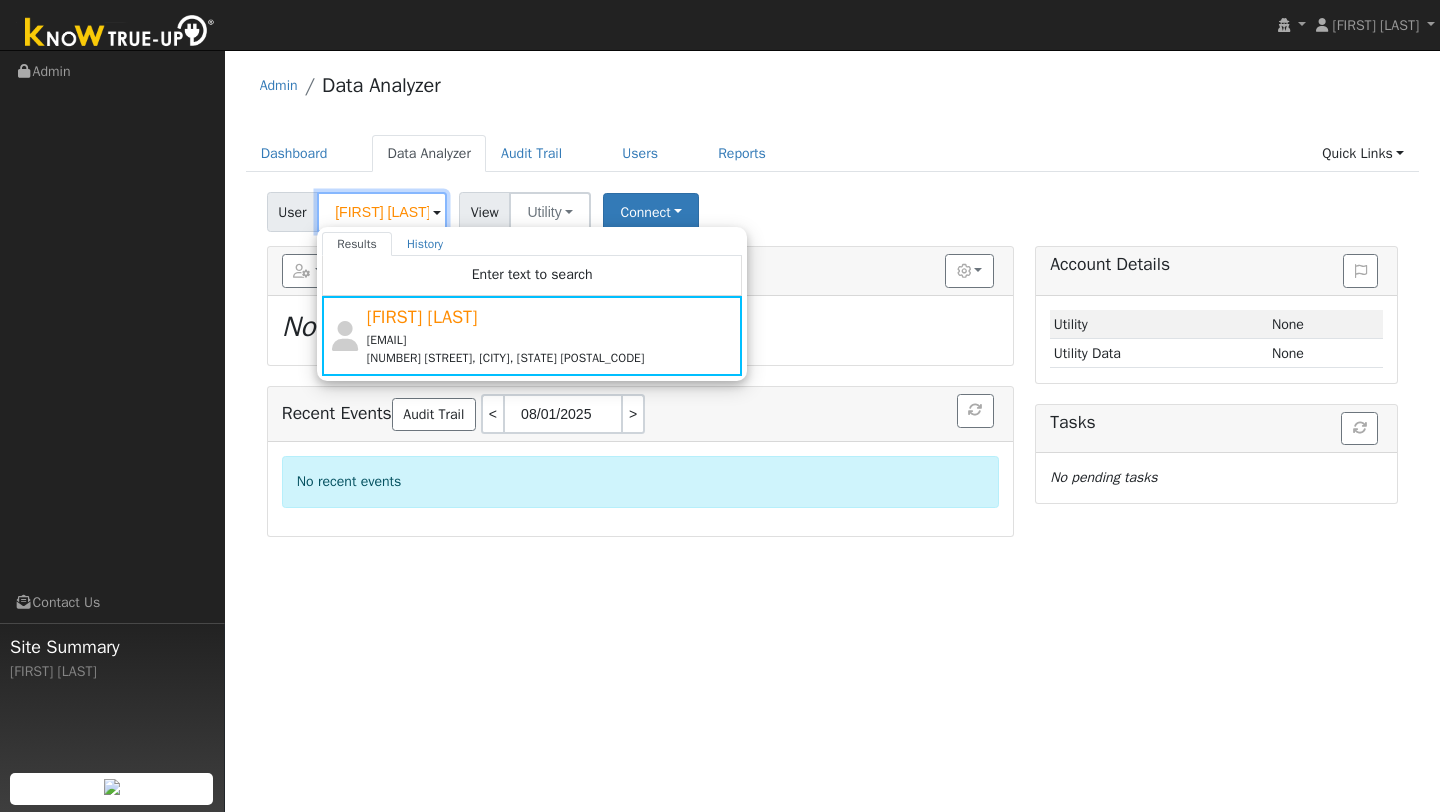 drag, startPoint x: 407, startPoint y: 214, endPoint x: 332, endPoint y: 209, distance: 75.16648 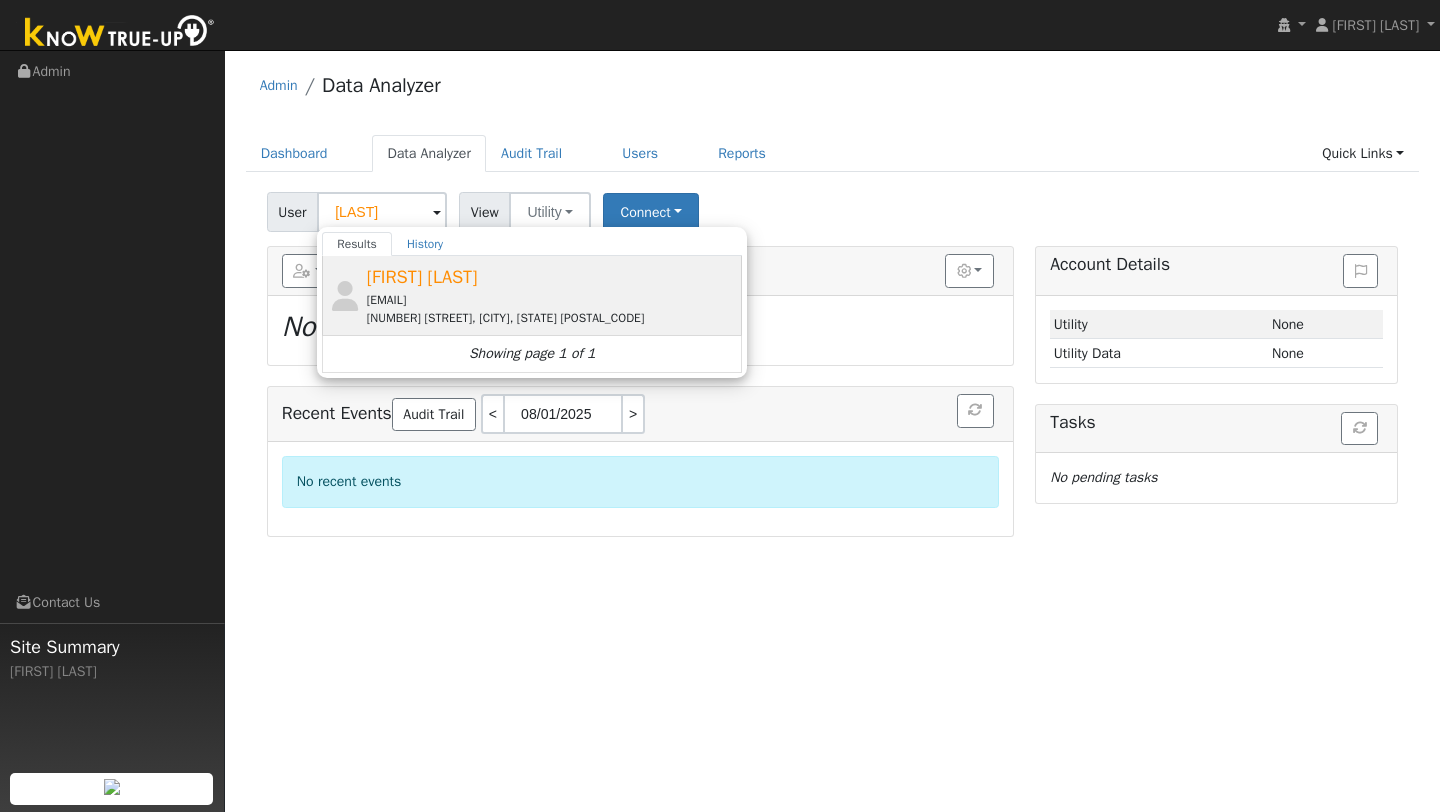 click on "[NUMBER] [STREET], [CITY], [STATE] [POSTAL_CODE]" at bounding box center (552, 318) 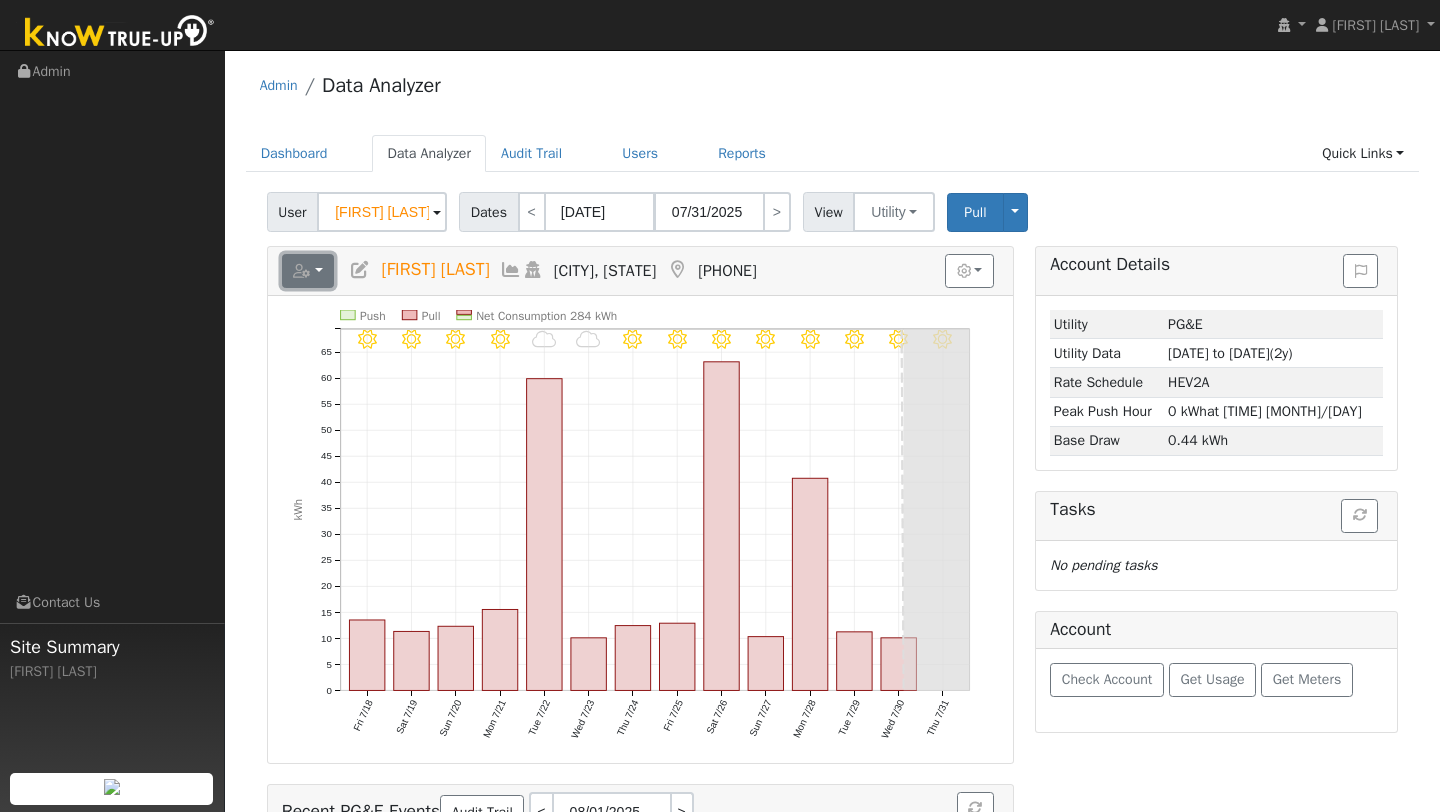 click at bounding box center [308, 271] 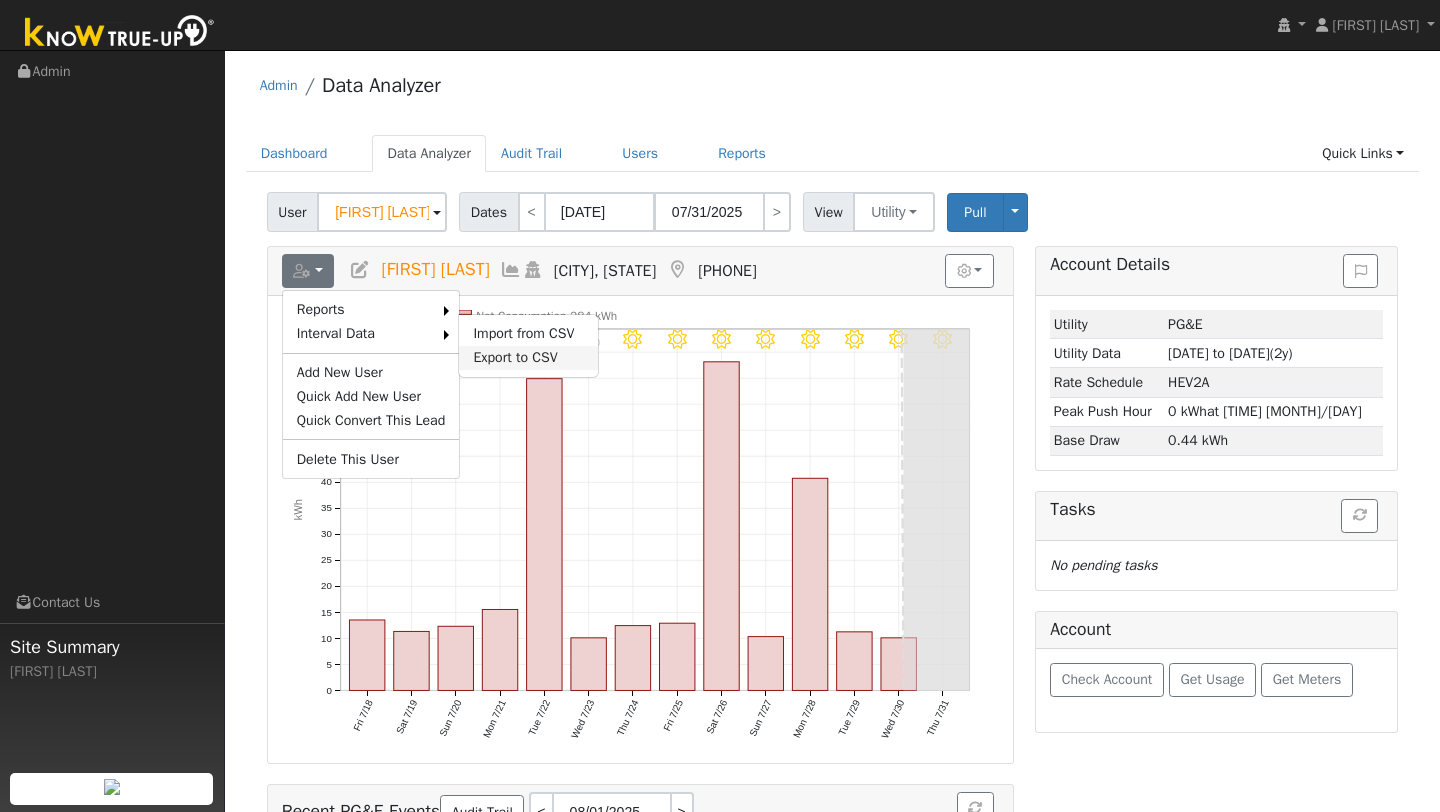 click on "Export to CSV" at bounding box center (528, 358) 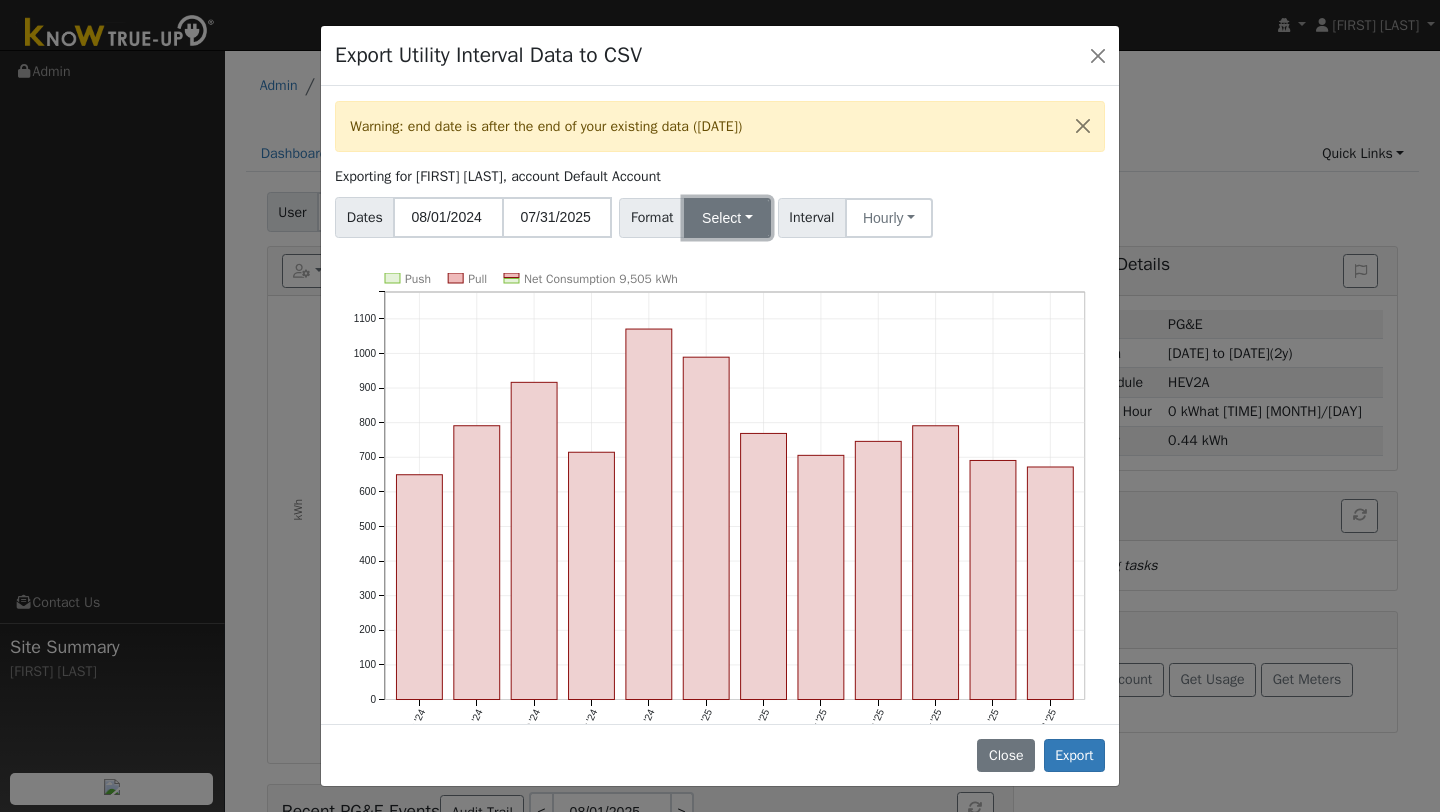 click on "Select" at bounding box center (727, 218) 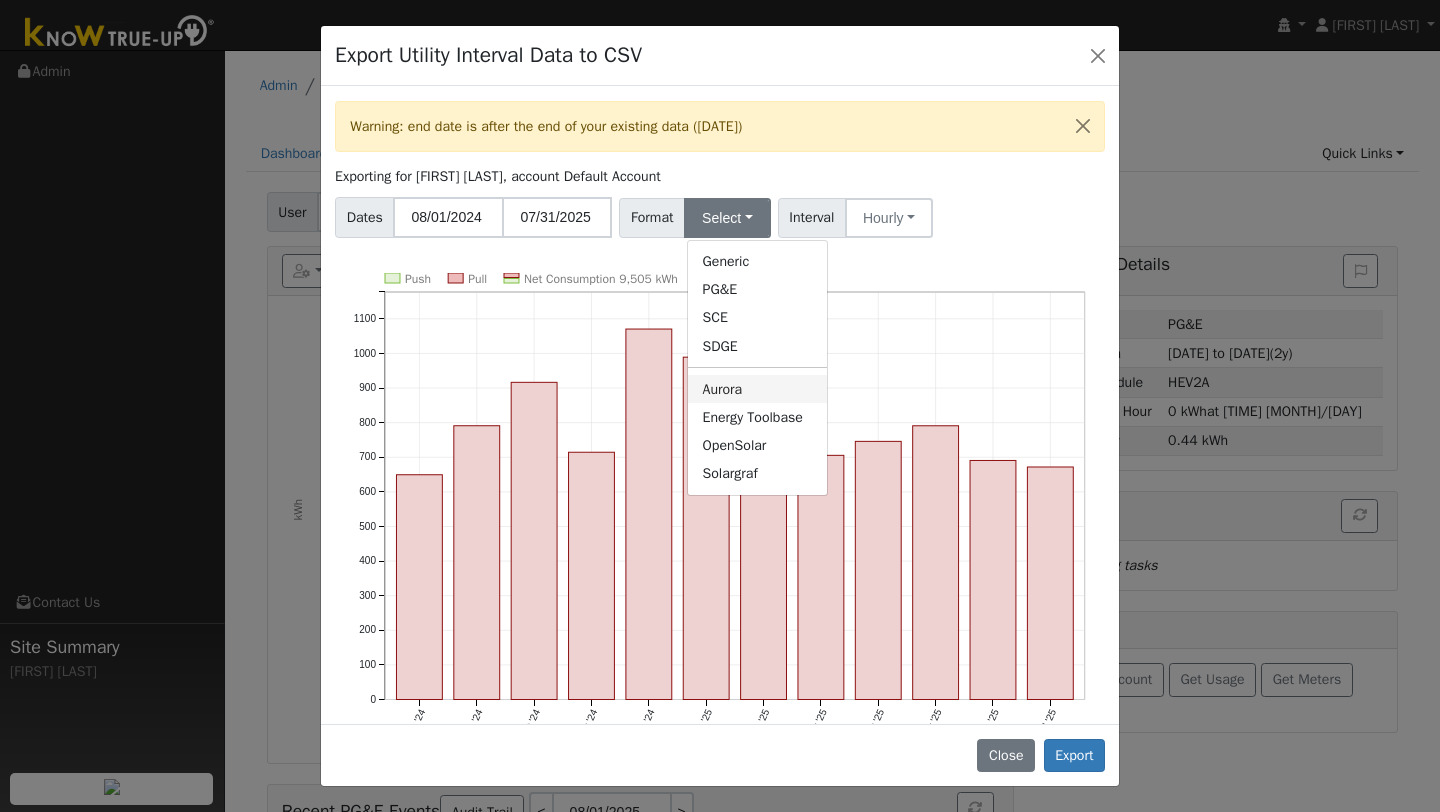 click on "Aurora" at bounding box center (757, 389) 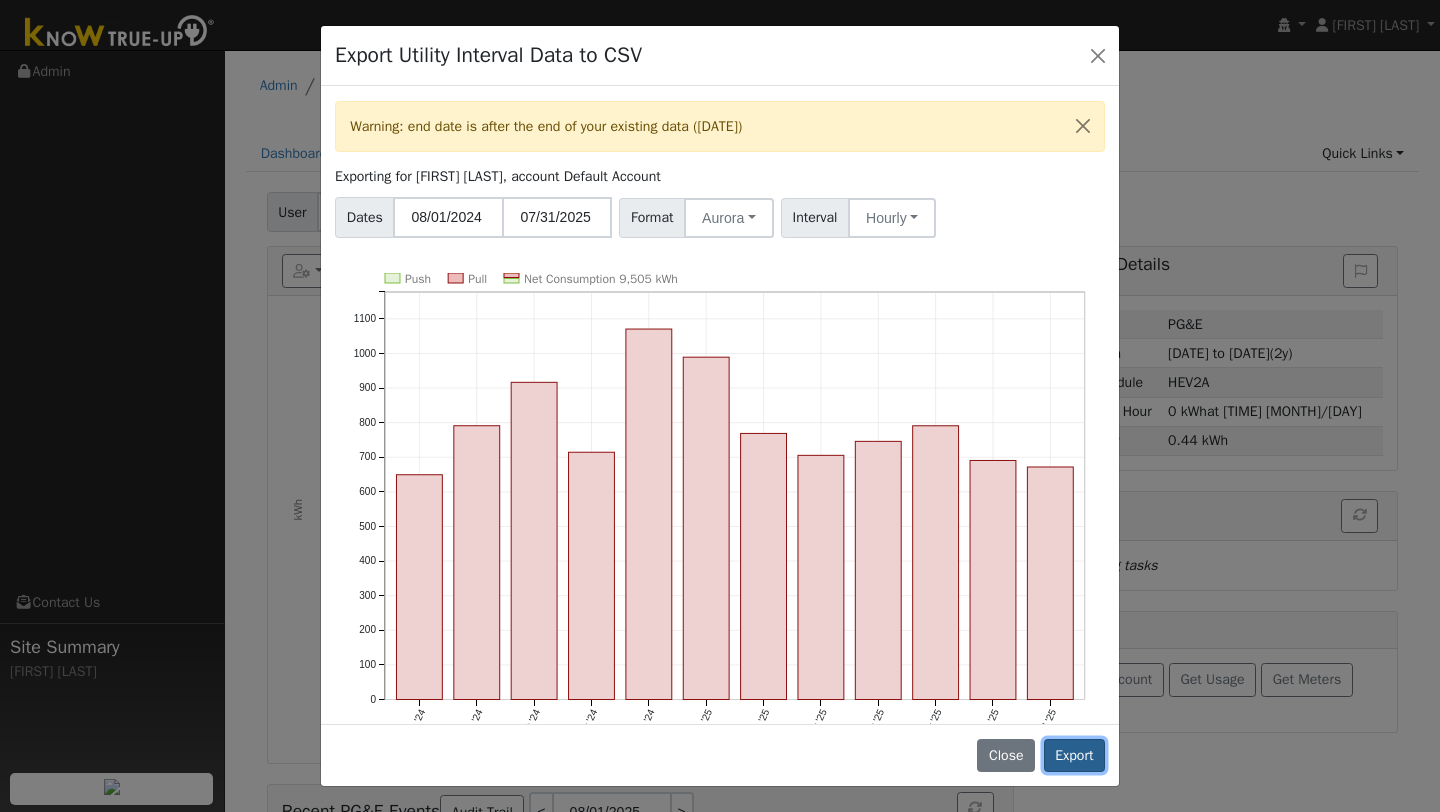 click on "Export" at bounding box center (1074, 756) 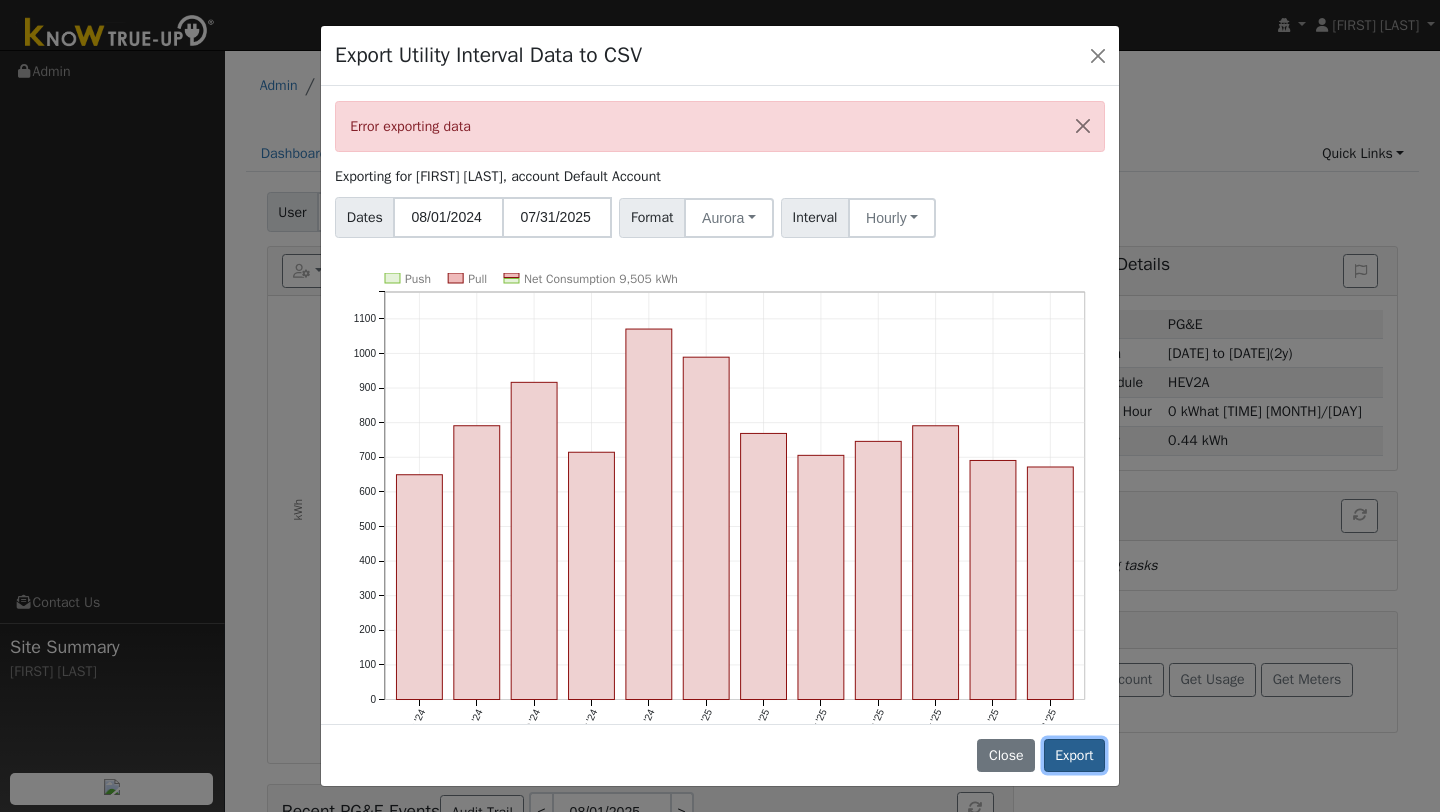 click on "Export" at bounding box center [1074, 756] 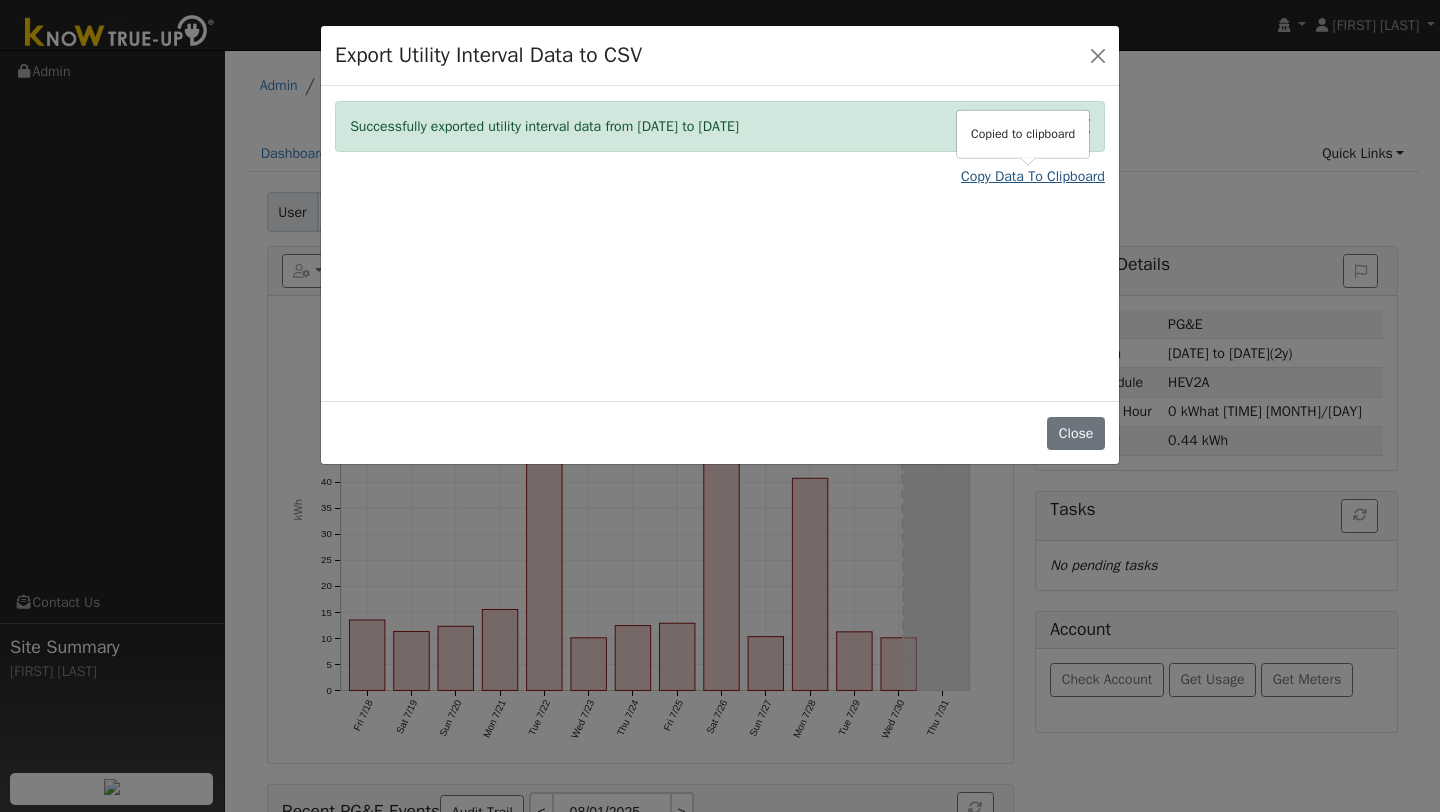 click on "Copy Data To Clipboard" at bounding box center (1033, 176) 